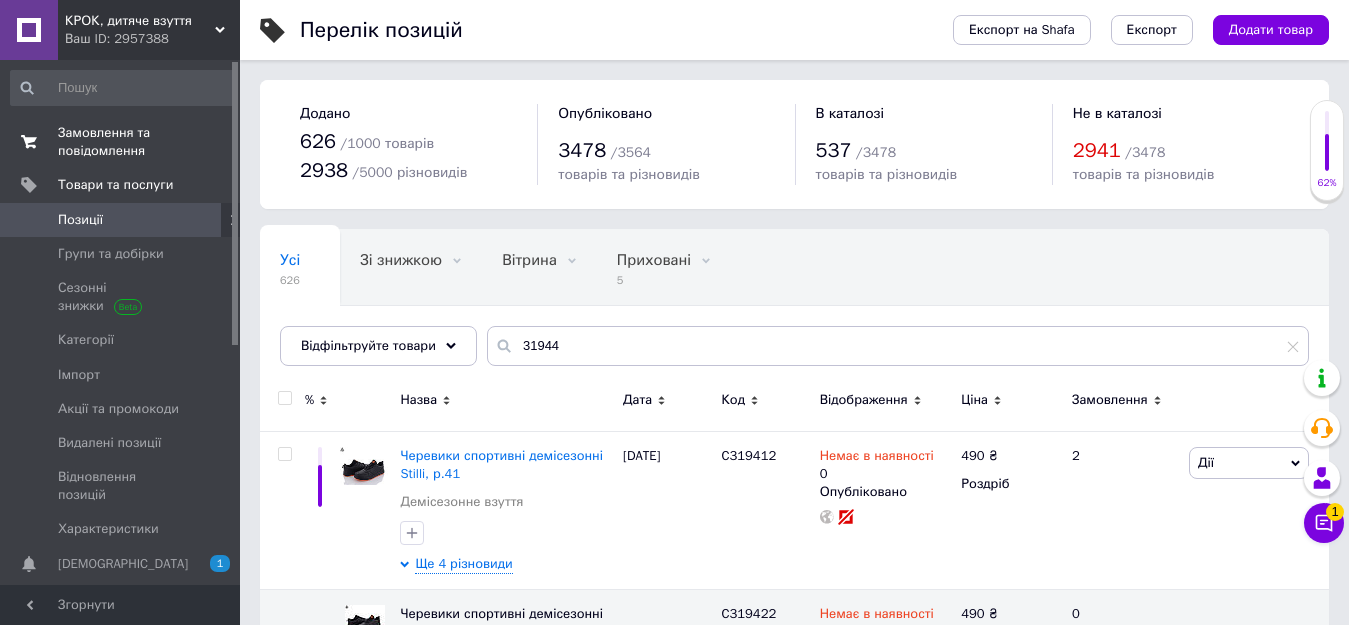 scroll, scrollTop: 0, scrollLeft: 0, axis: both 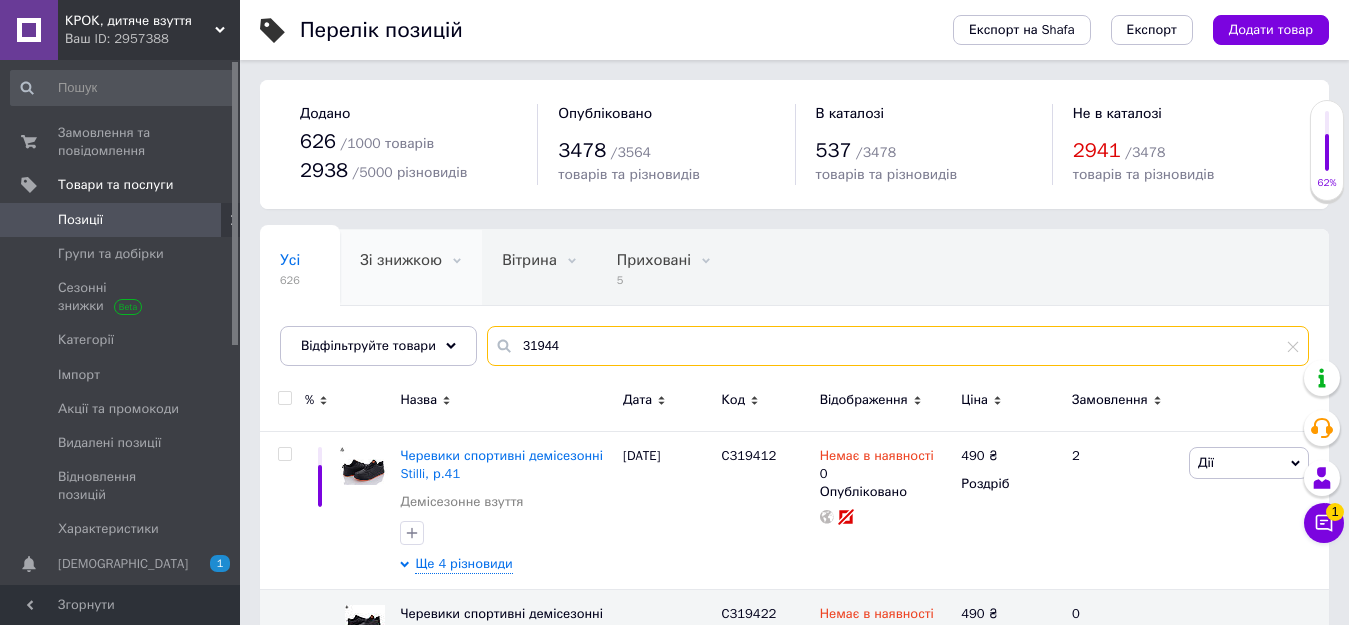 drag, startPoint x: 605, startPoint y: 351, endPoint x: 348, endPoint y: 301, distance: 261.81863 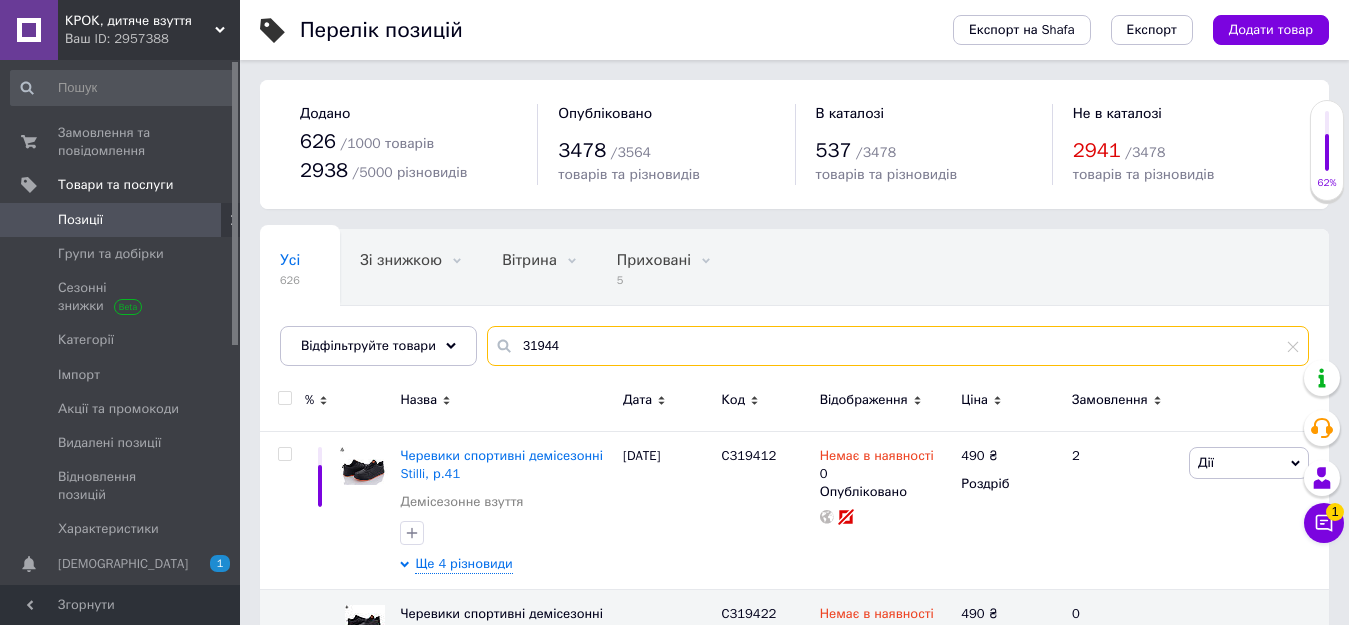 paste on "C319442" 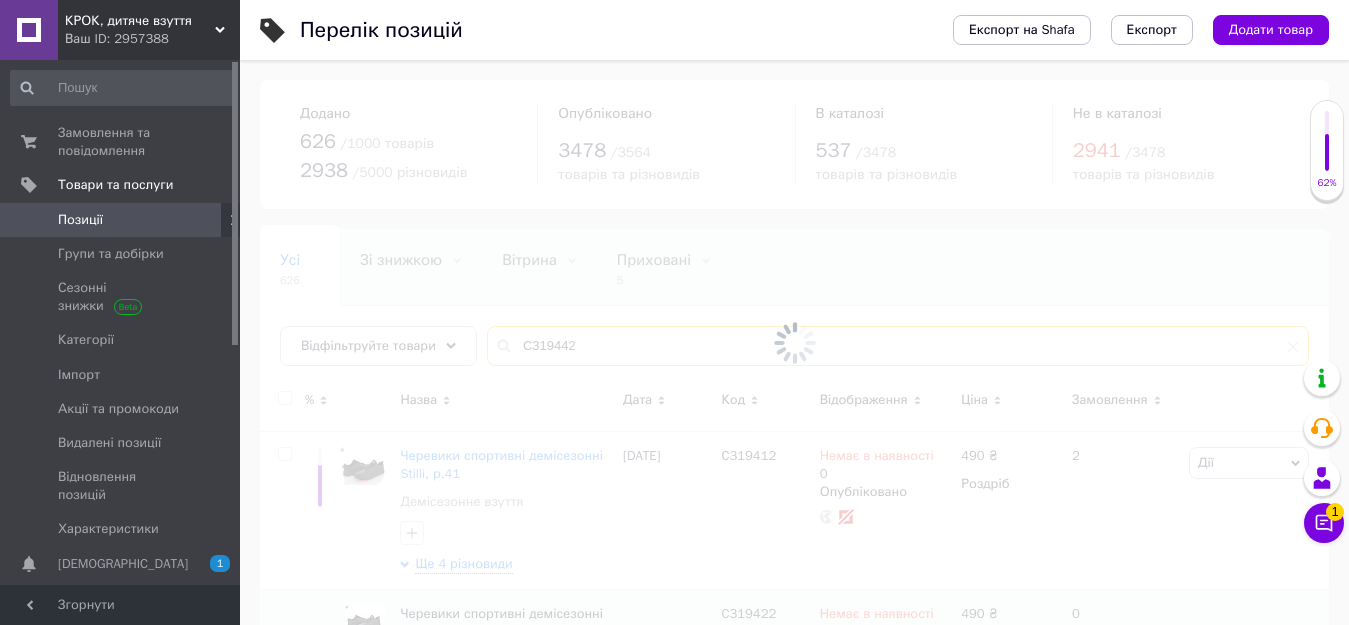 type on "C319442" 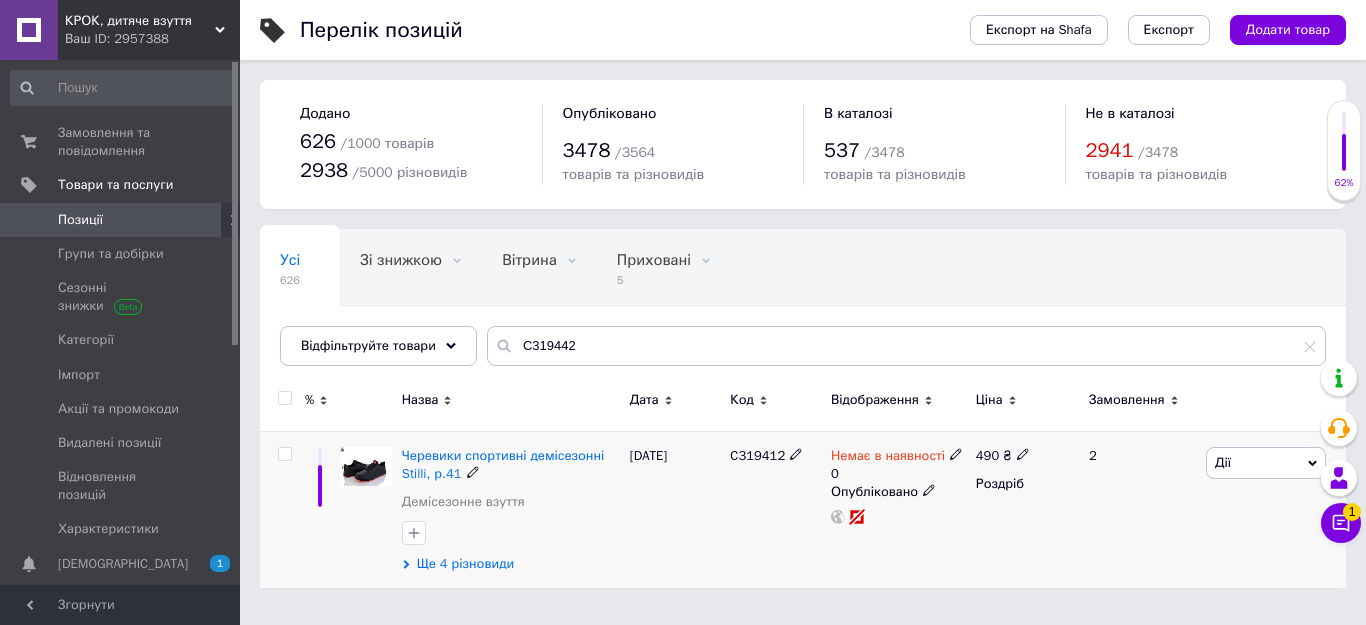 click on "Ще 4 різновиди" at bounding box center [465, 564] 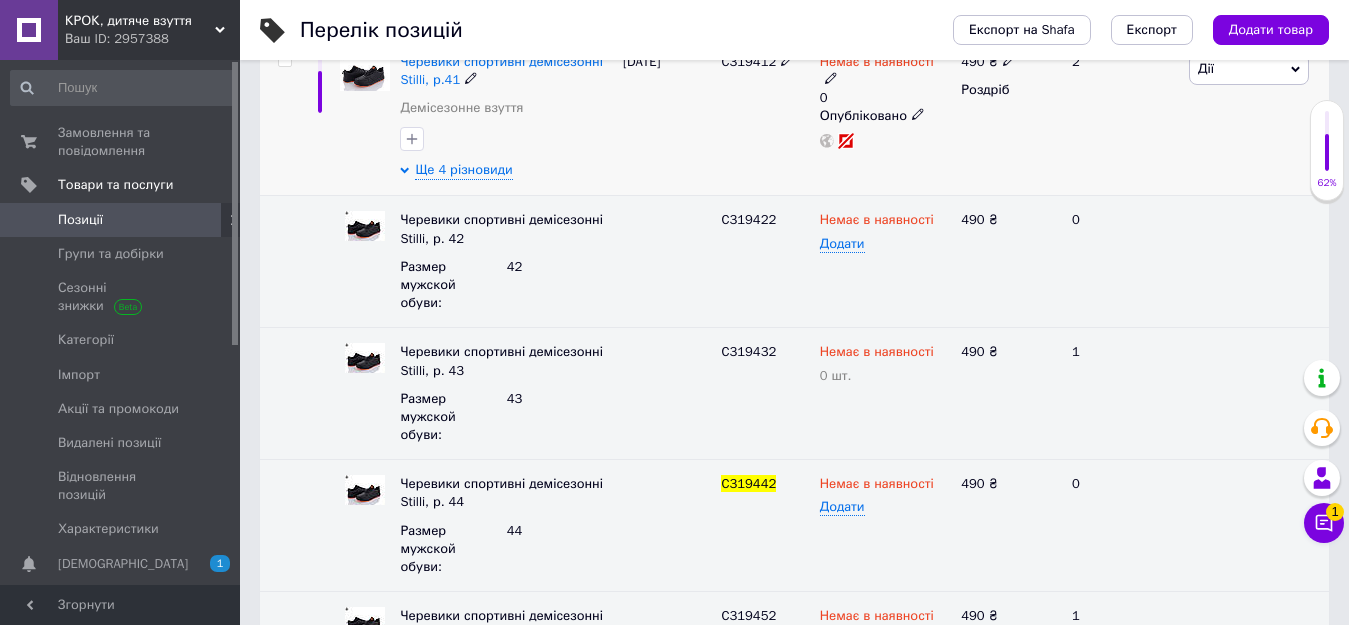 scroll, scrollTop: 400, scrollLeft: 0, axis: vertical 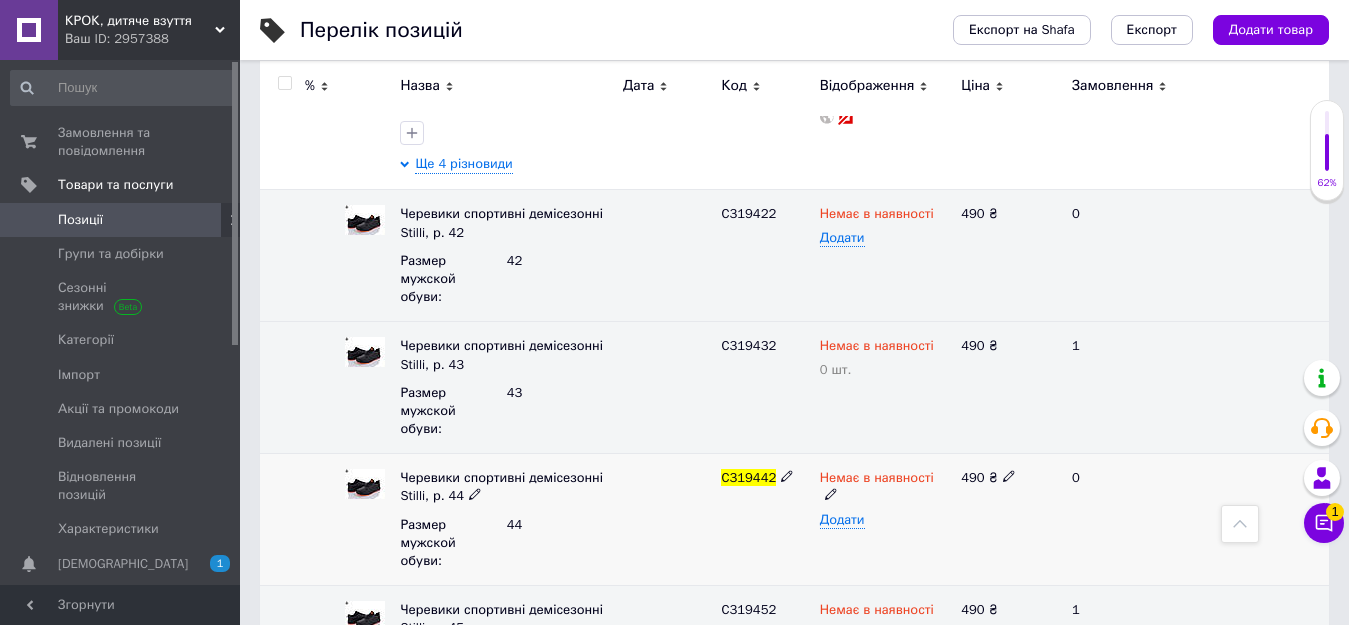 click 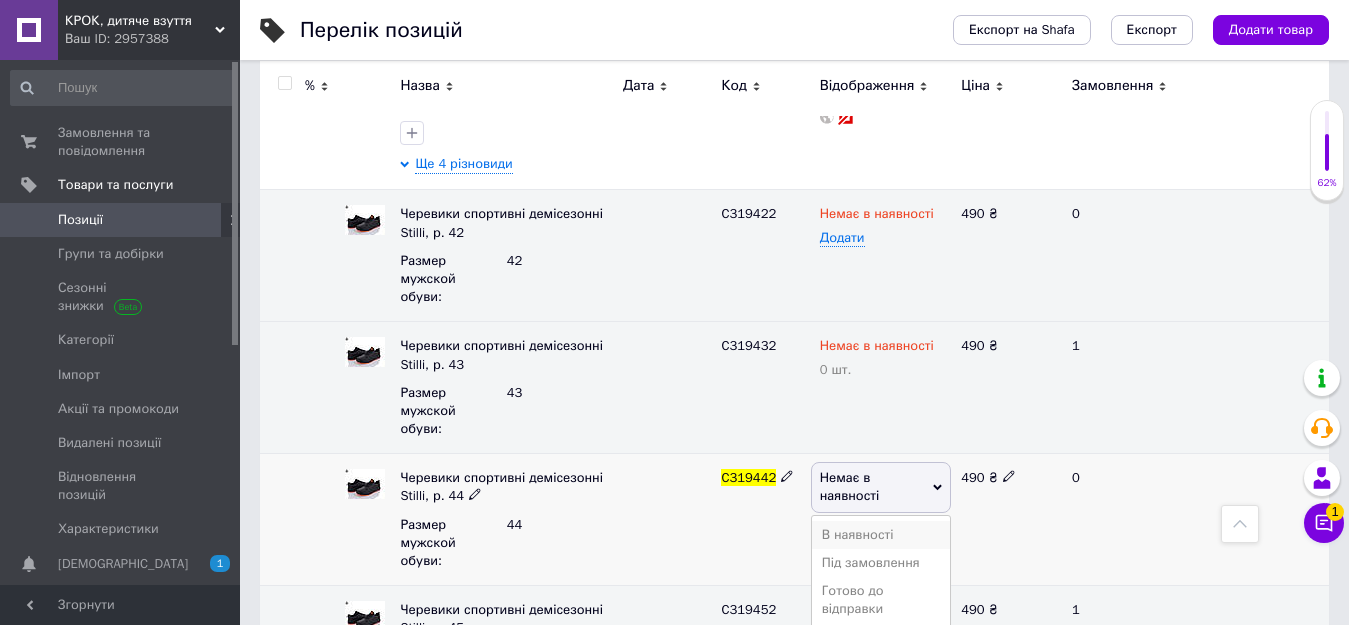 click on "В наявності" at bounding box center [881, 535] 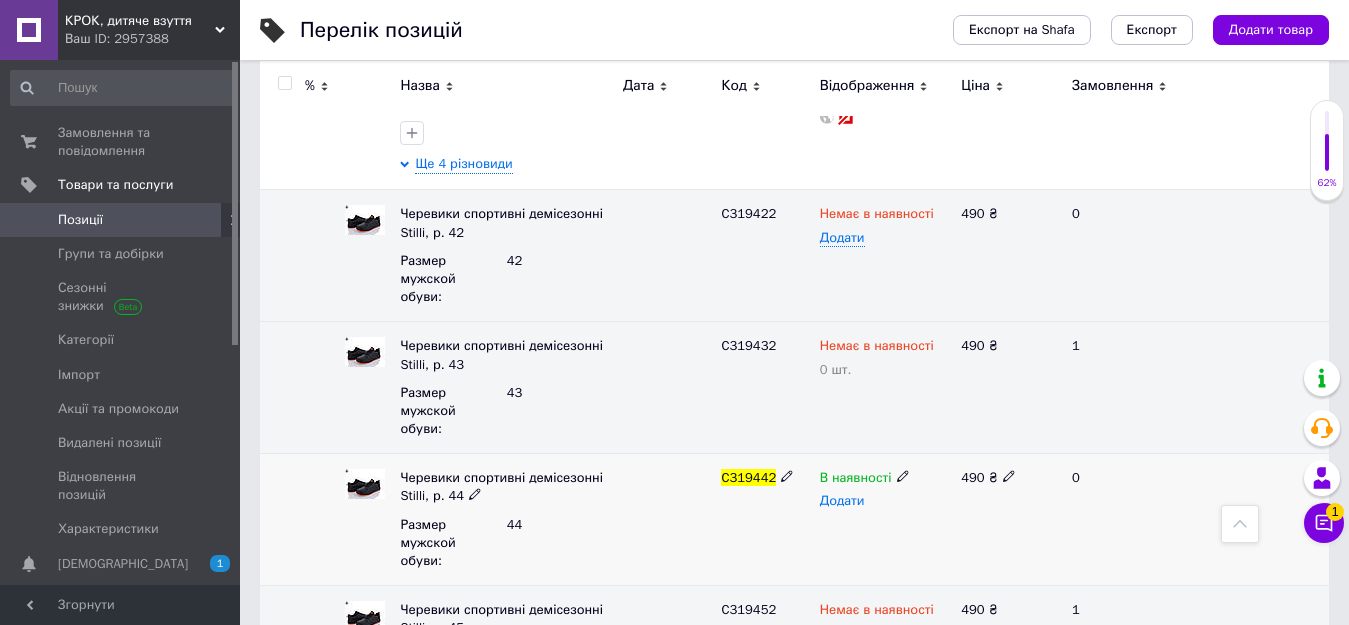 click on "Додати" at bounding box center [842, 501] 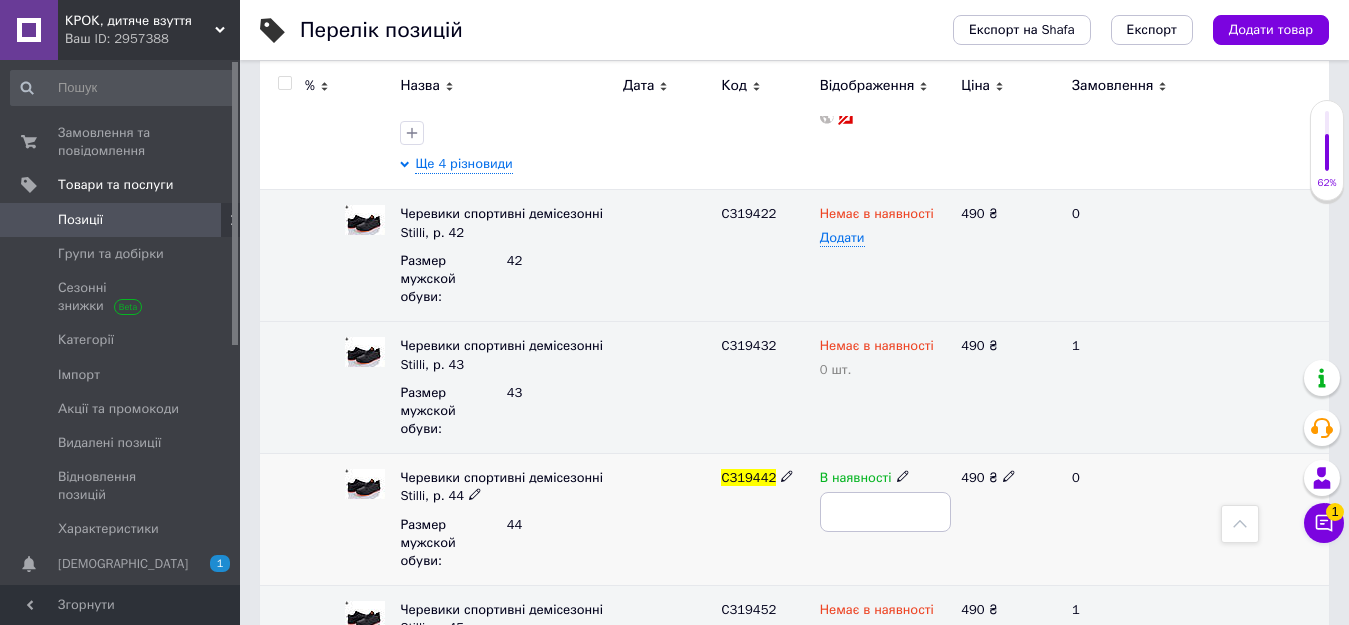 type on "1" 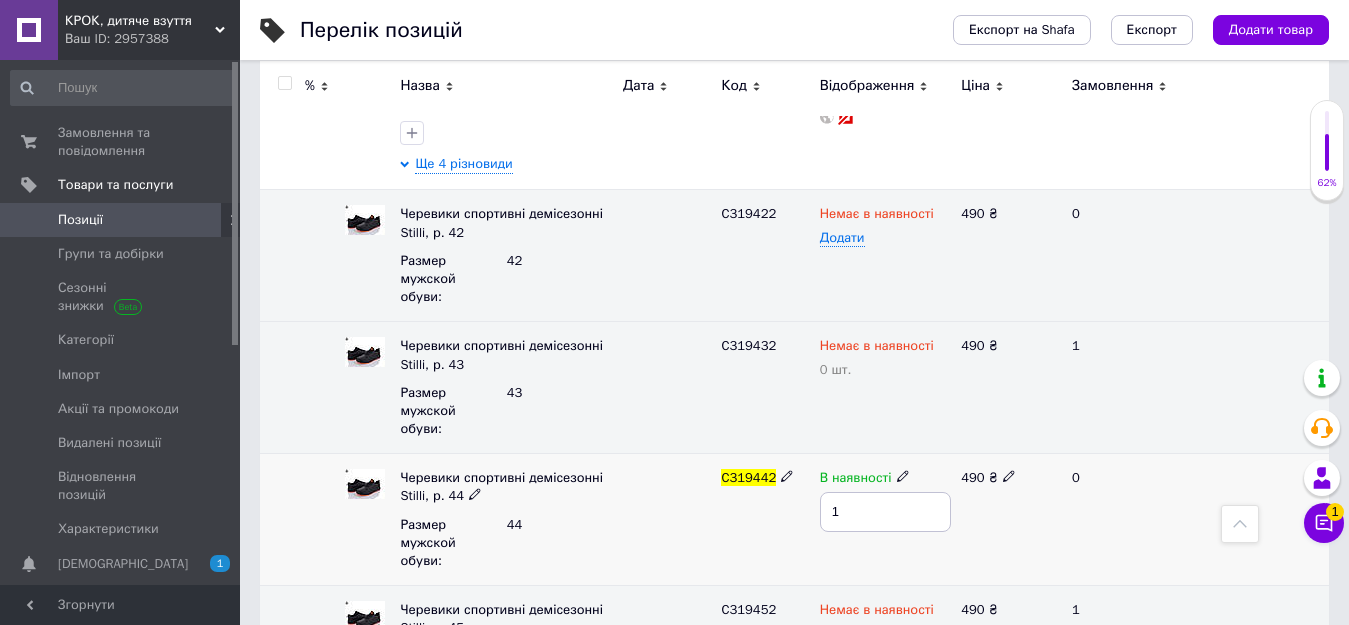 click on "C319442" at bounding box center [765, 520] 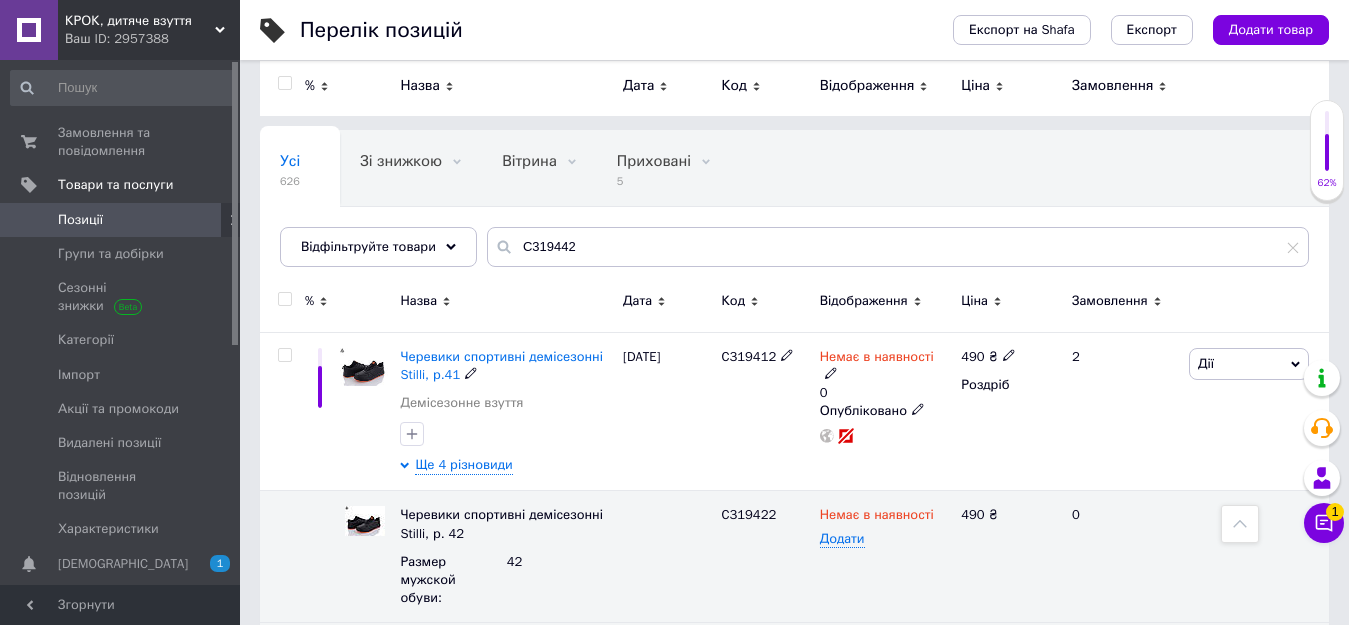 scroll, scrollTop: 12, scrollLeft: 0, axis: vertical 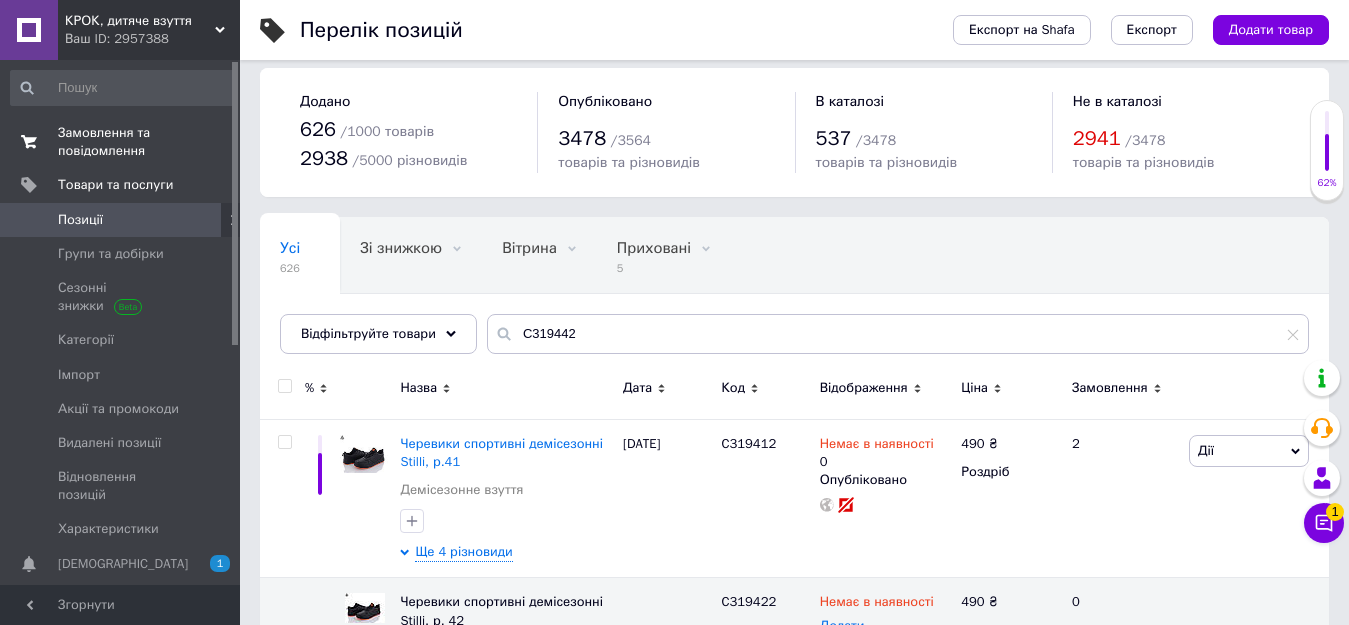 click on "Замовлення та повідомлення" at bounding box center (121, 142) 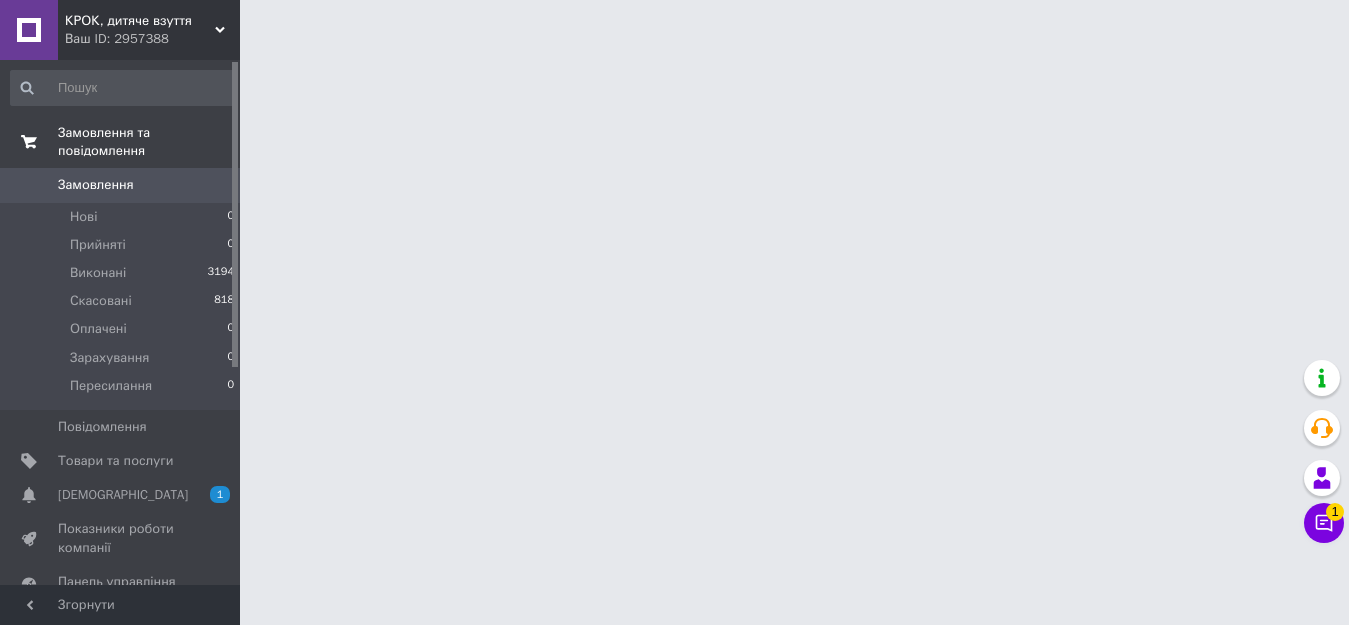 scroll, scrollTop: 0, scrollLeft: 0, axis: both 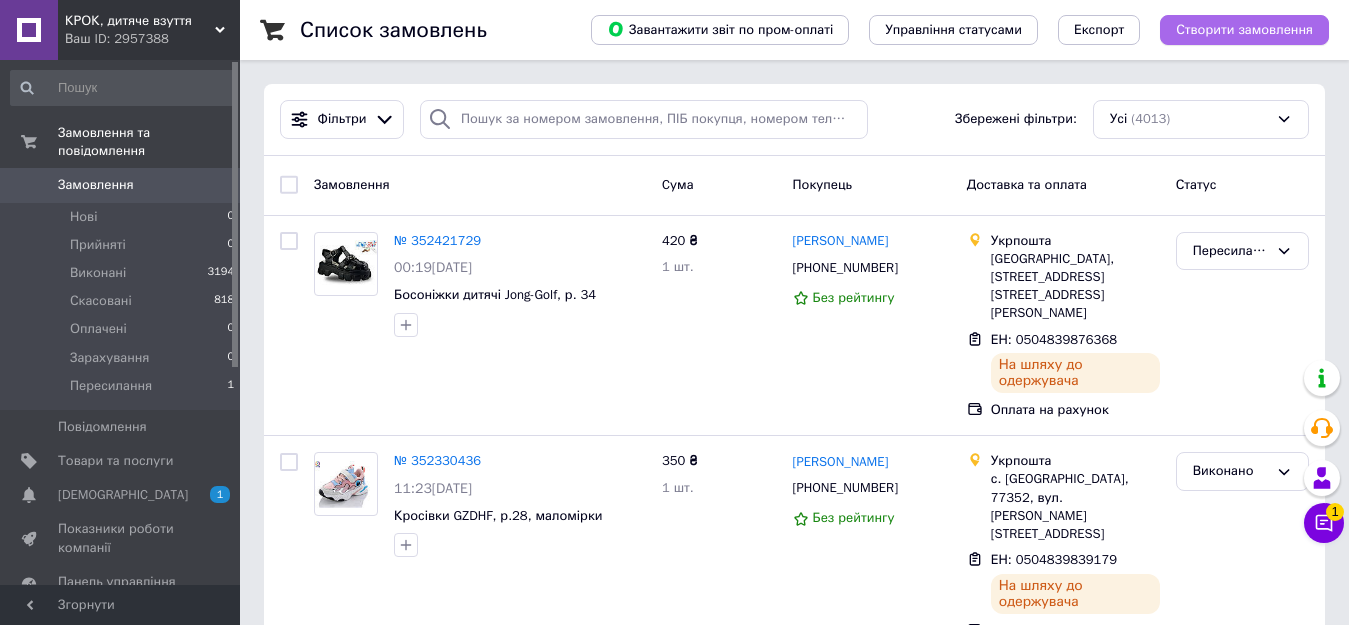 click on "Створити замовлення" at bounding box center [1244, 30] 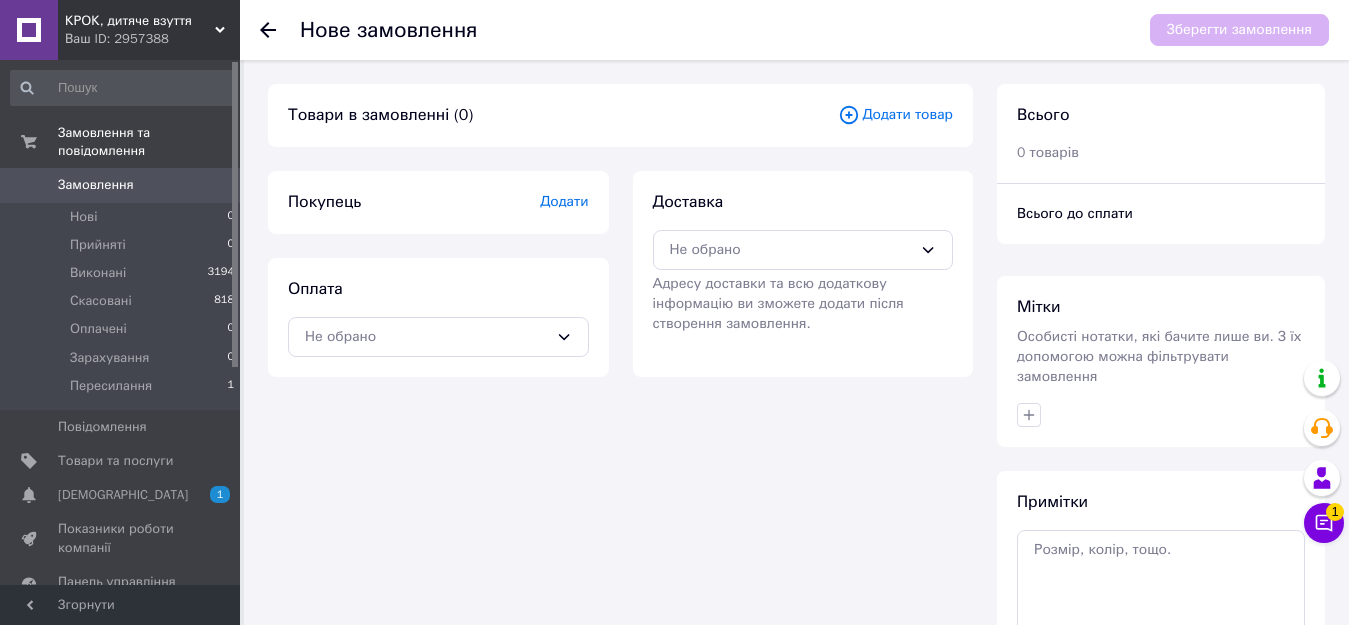 click on "Додати товар" at bounding box center [895, 115] 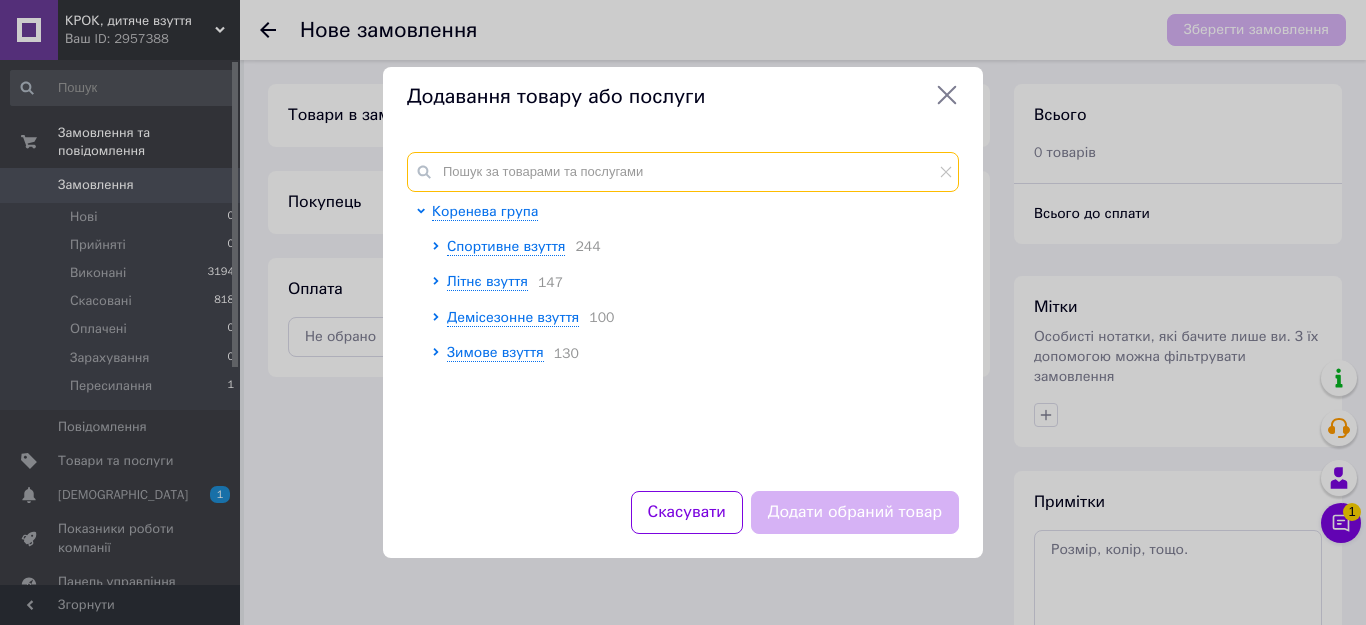 paste on "C319442" 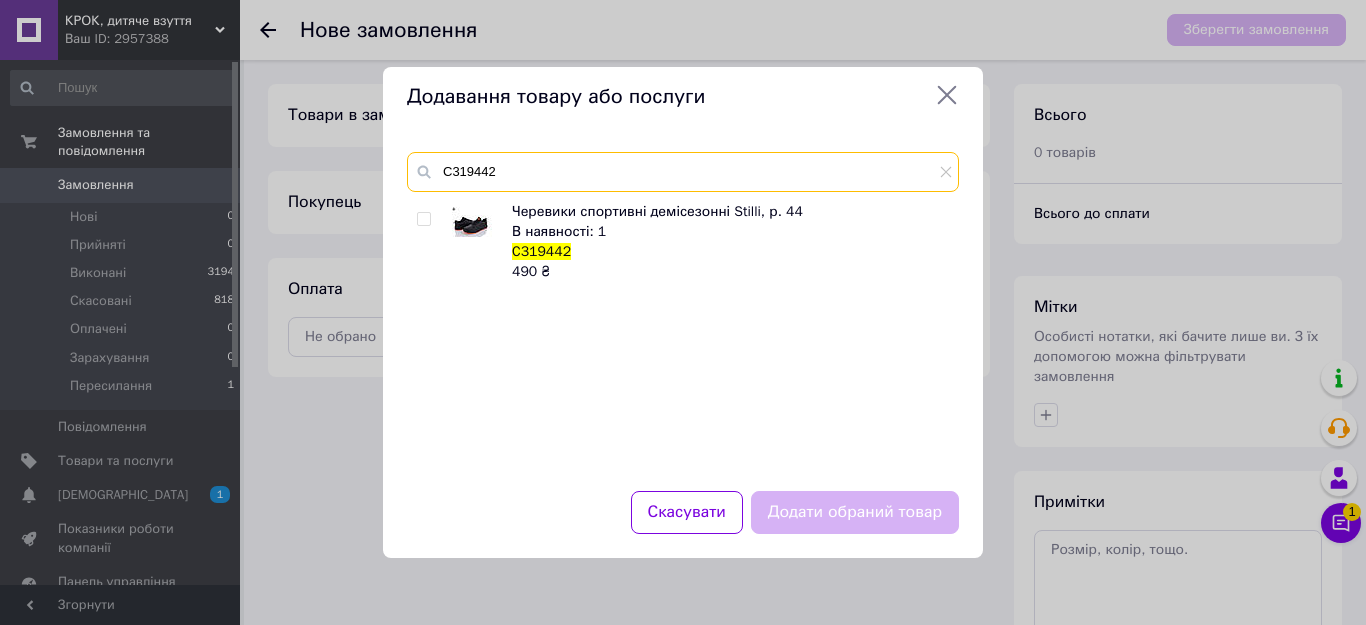 type on "C319442" 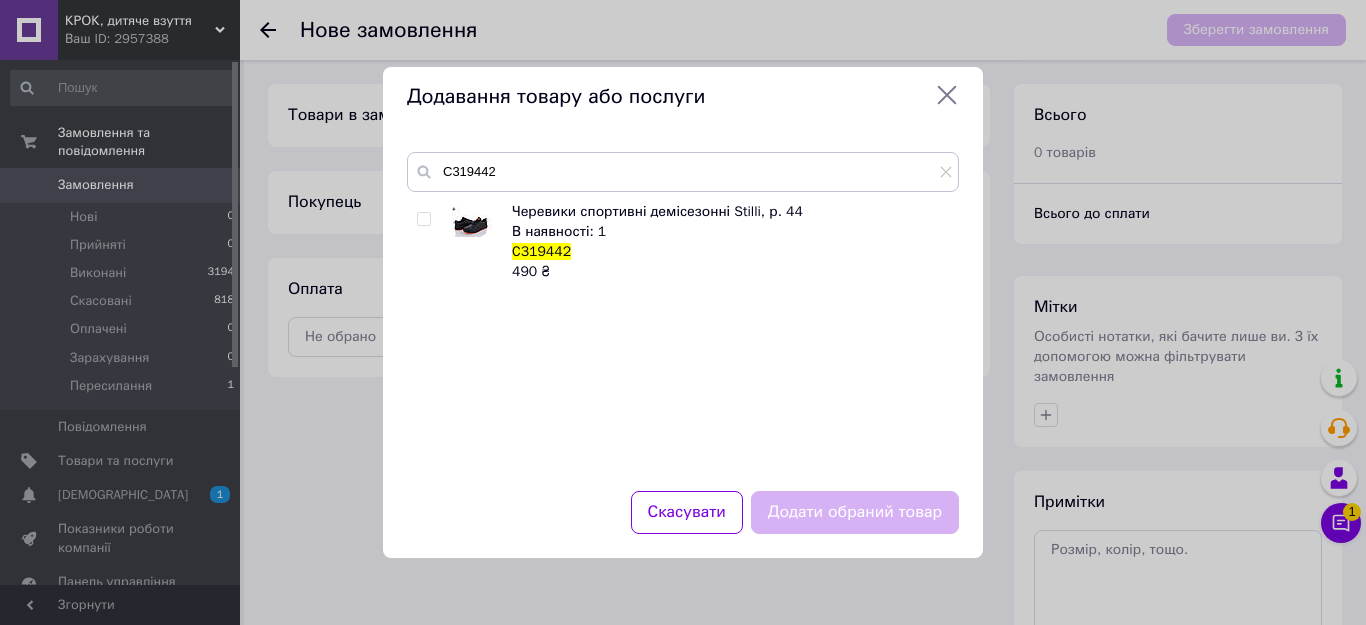click at bounding box center (423, 219) 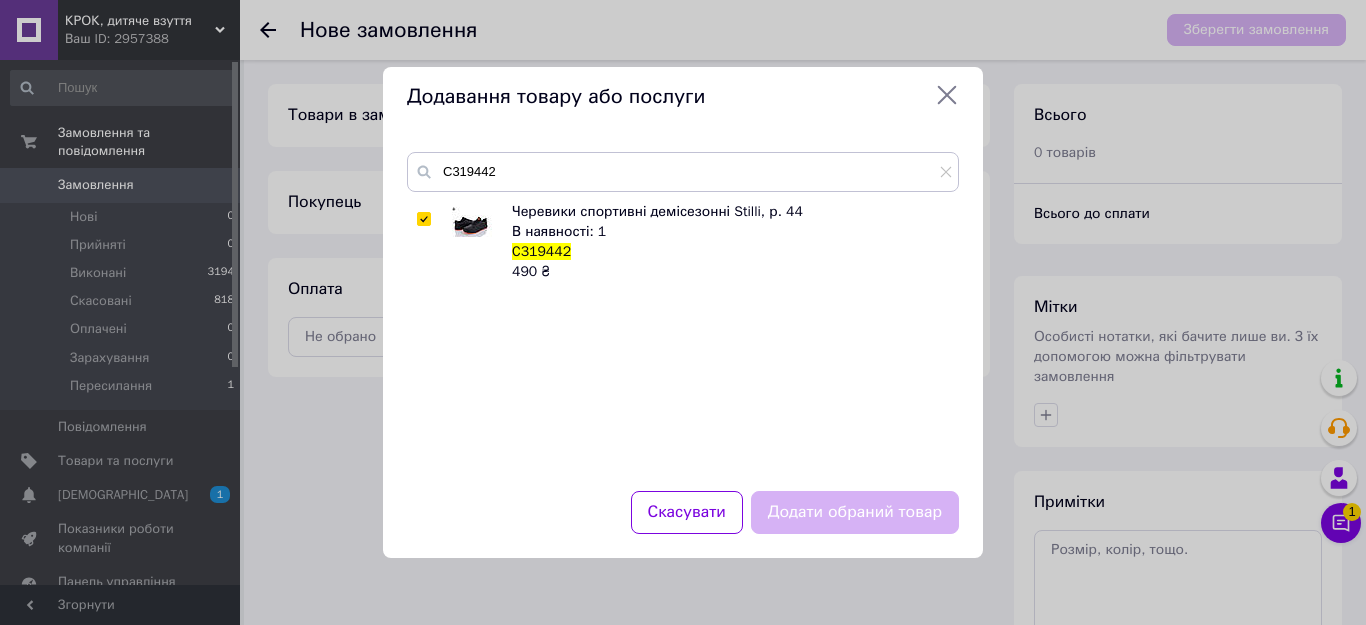 checkbox on "true" 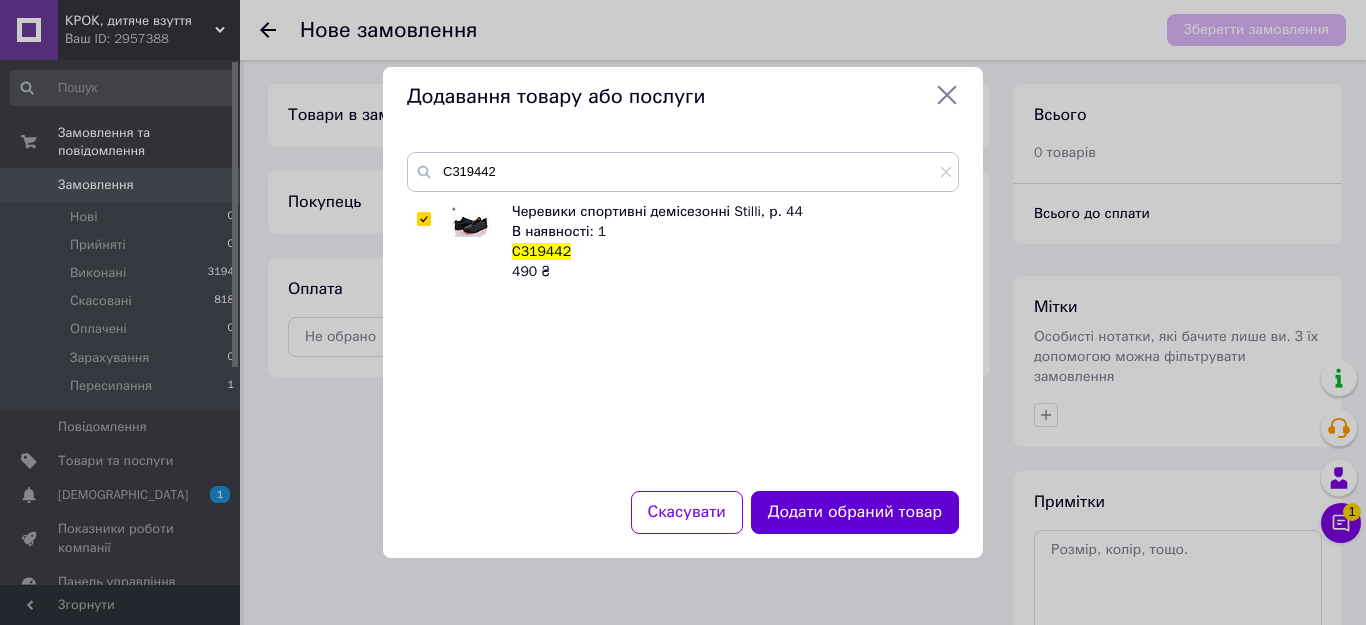 click on "Додати обраний товар" at bounding box center [855, 512] 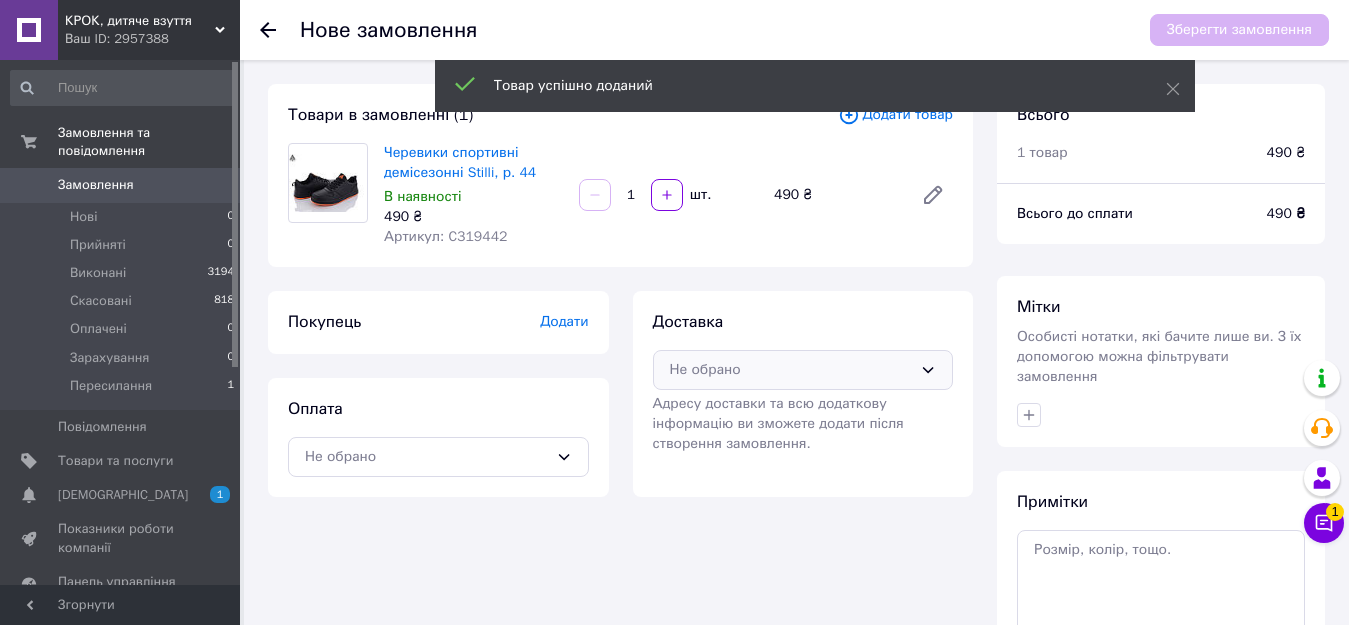 drag, startPoint x: 805, startPoint y: 375, endPoint x: 790, endPoint y: 385, distance: 18.027756 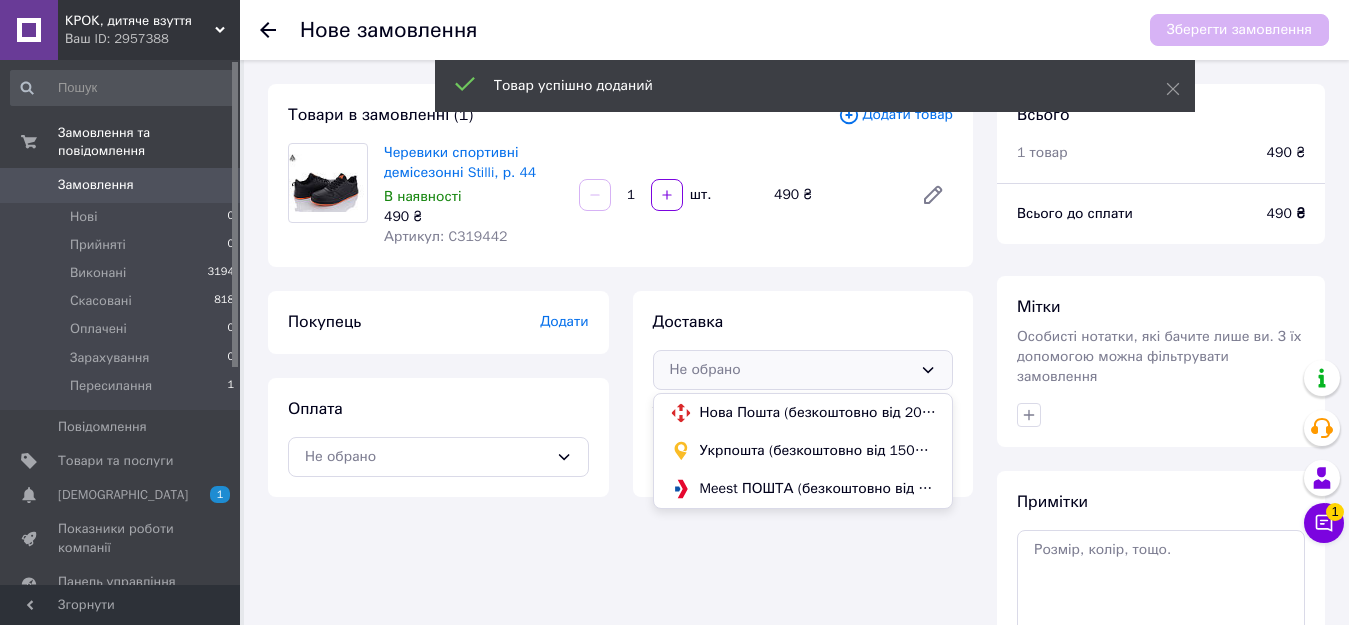 drag, startPoint x: 754, startPoint y: 451, endPoint x: 734, endPoint y: 445, distance: 20.880613 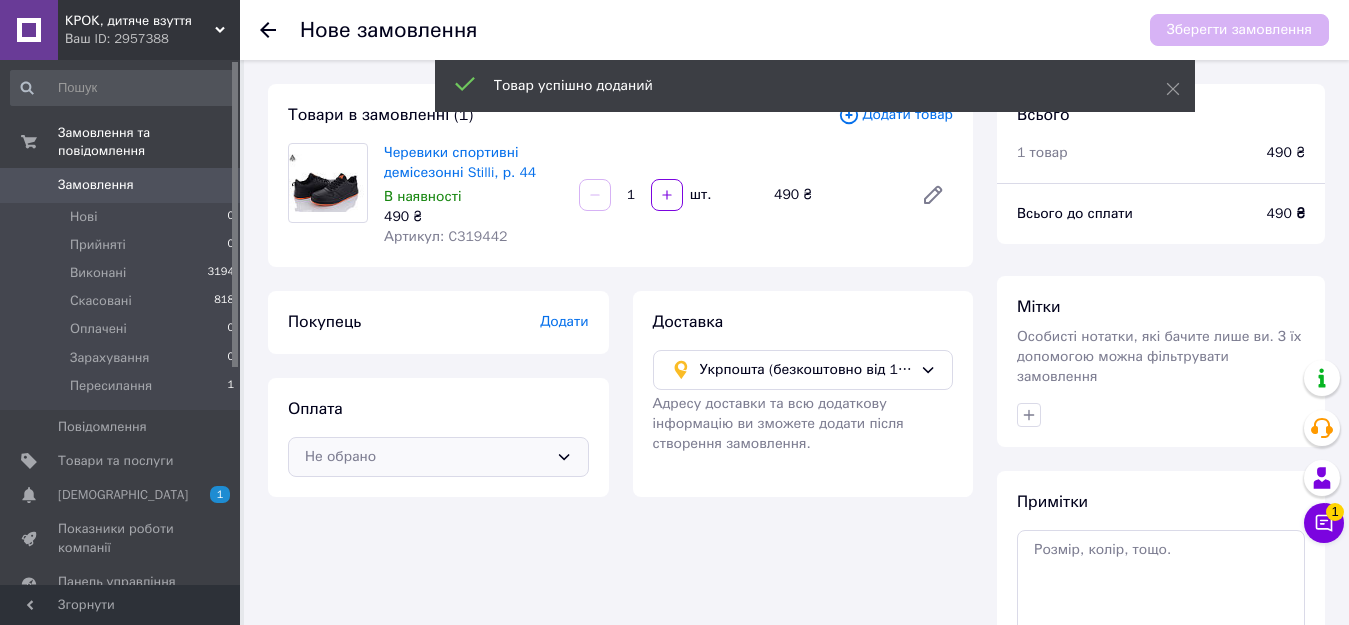 click on "Не обрано" at bounding box center (438, 457) 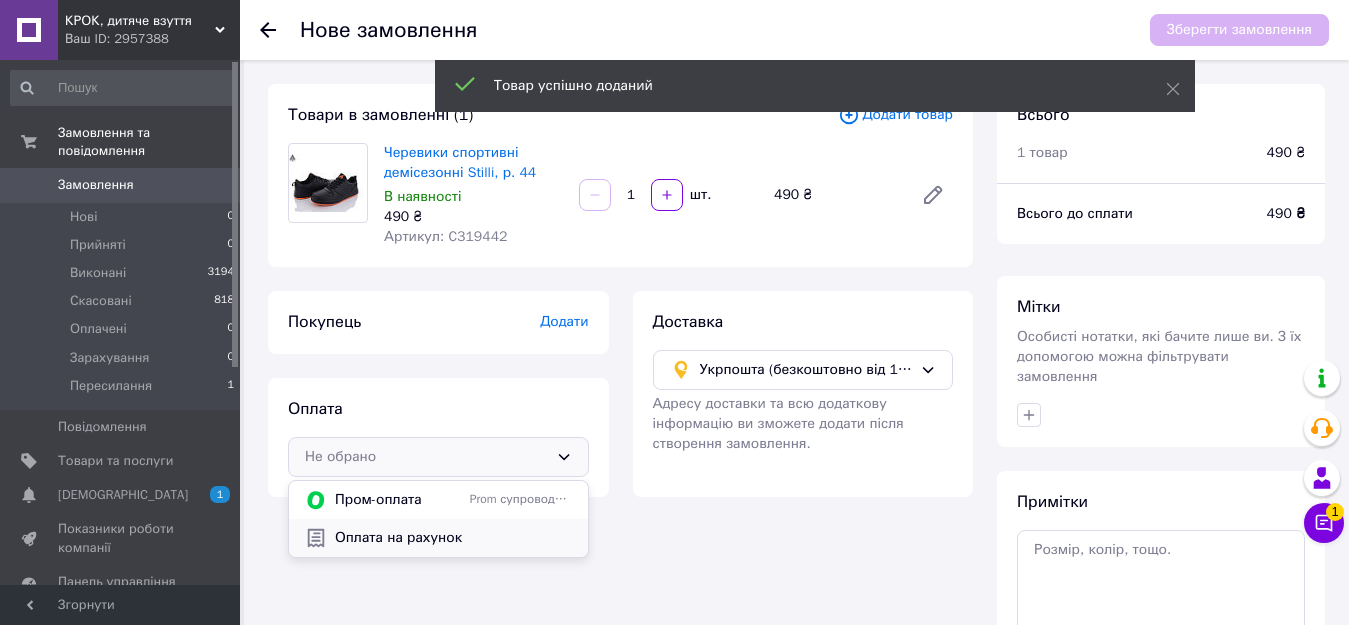click on "Оплата на рахунок" at bounding box center (453, 538) 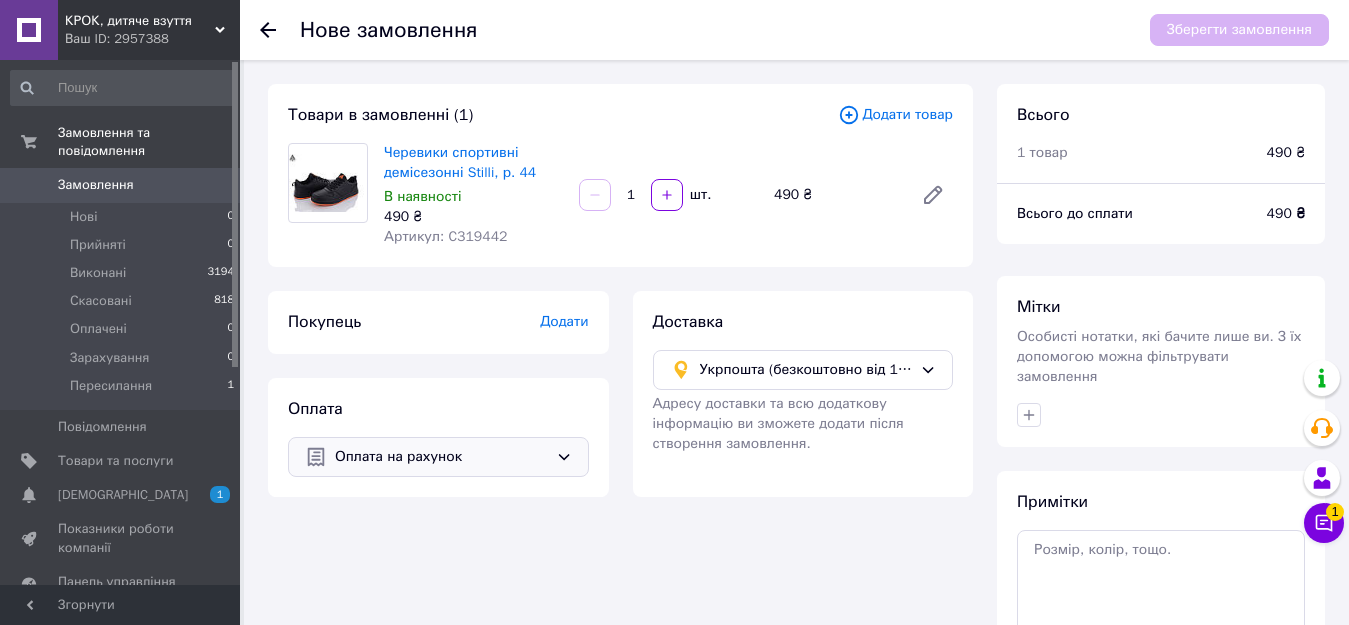 click on "Додати" at bounding box center [564, 321] 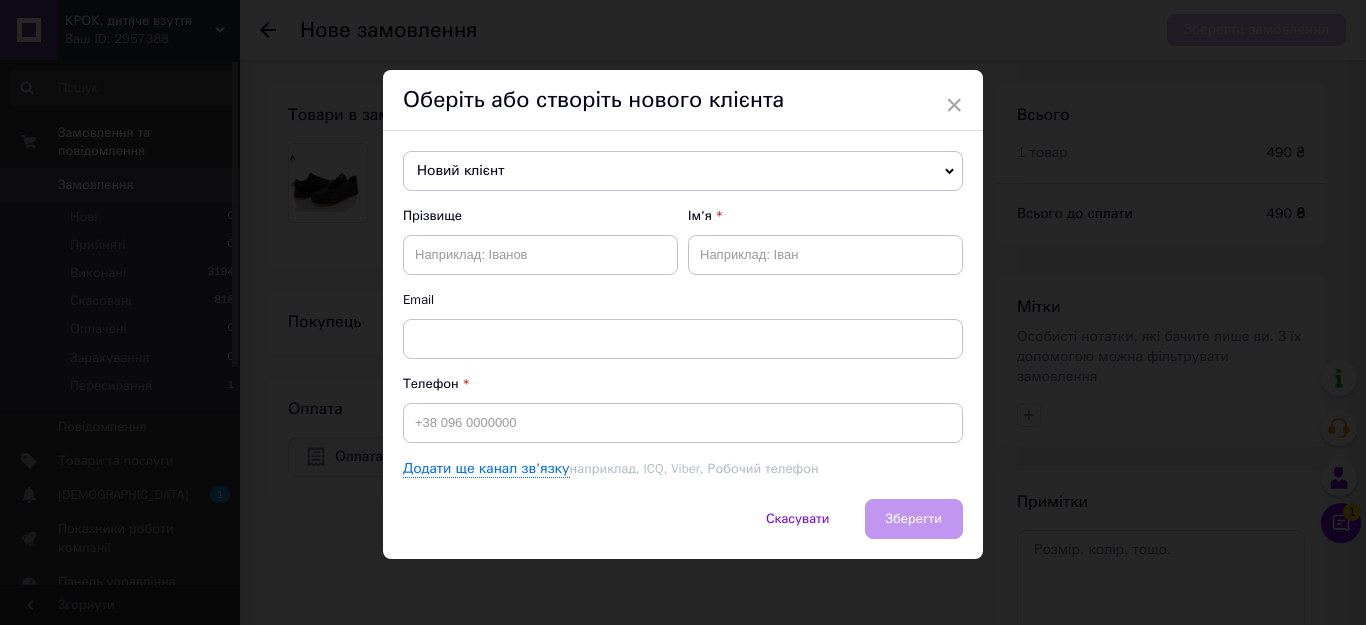 click on "Новий клієнт" at bounding box center [683, 171] 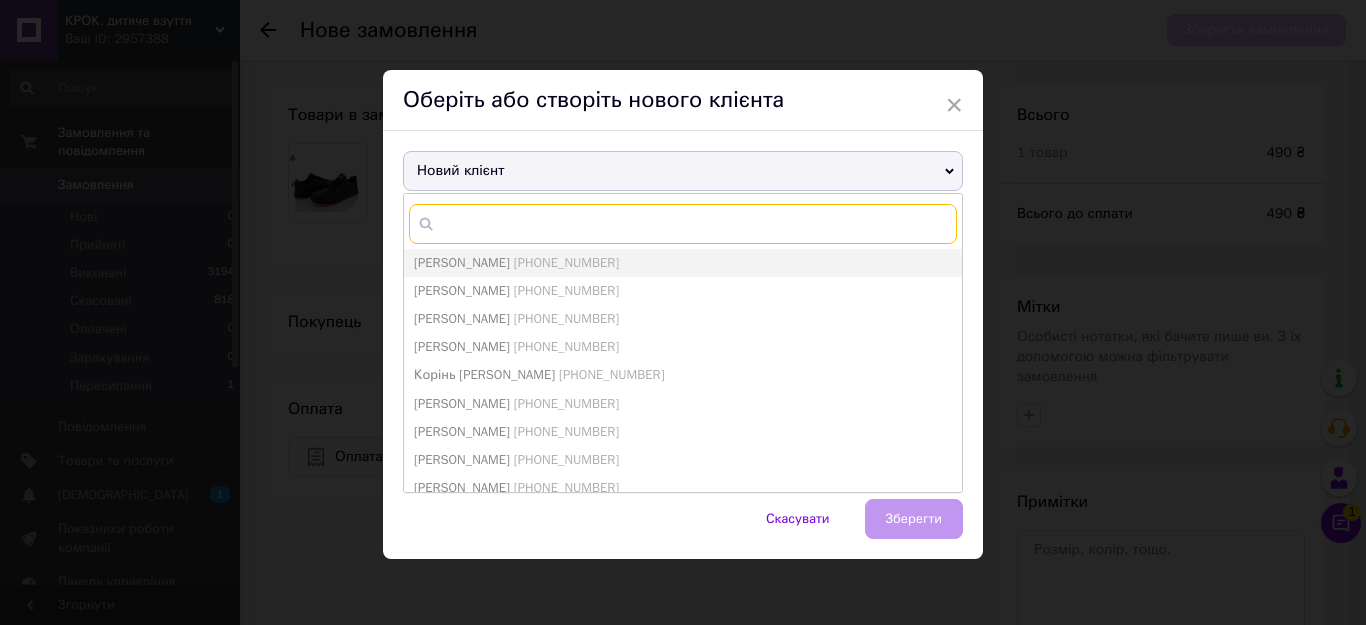 paste on "[PHONE_NUMBER]" 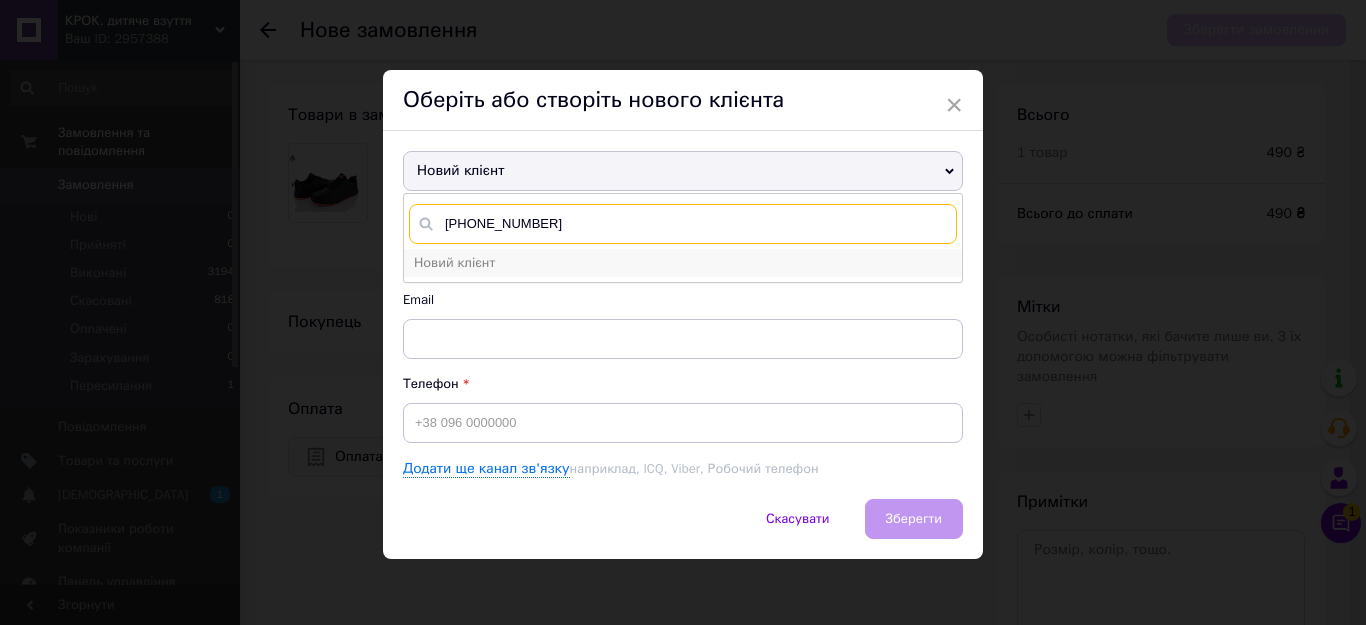 type on "[PHONE_NUMBER]" 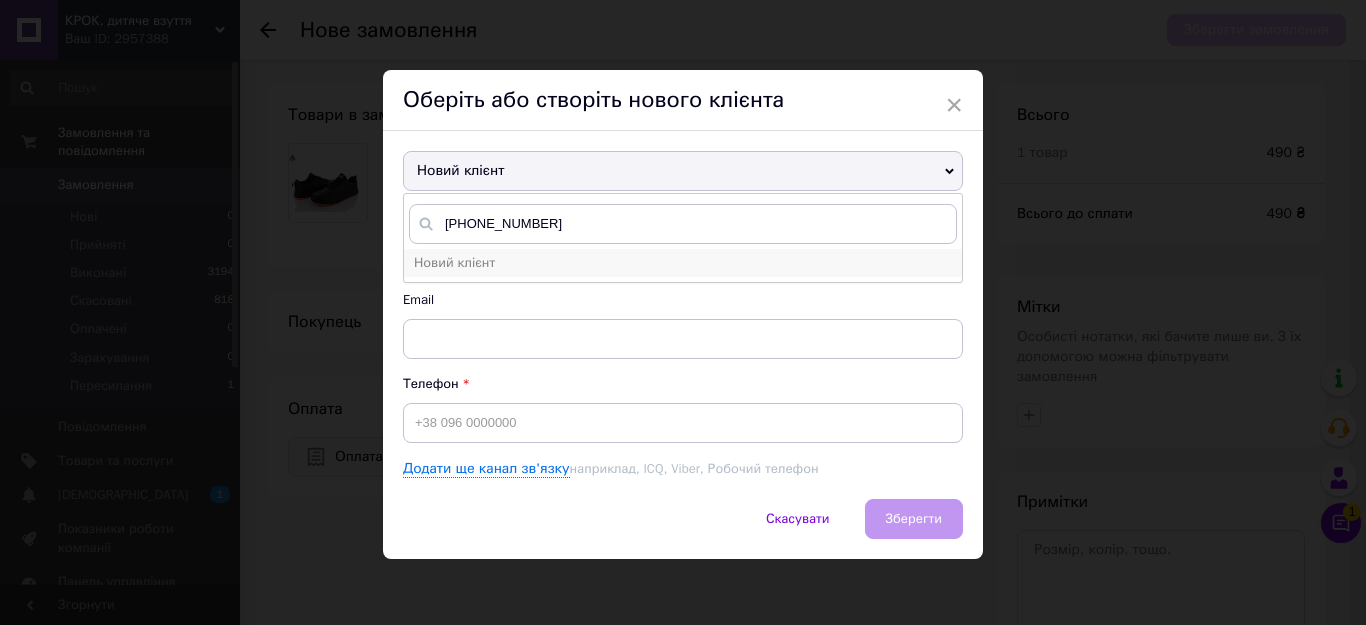 click on "Новий клієнт" at bounding box center [454, 262] 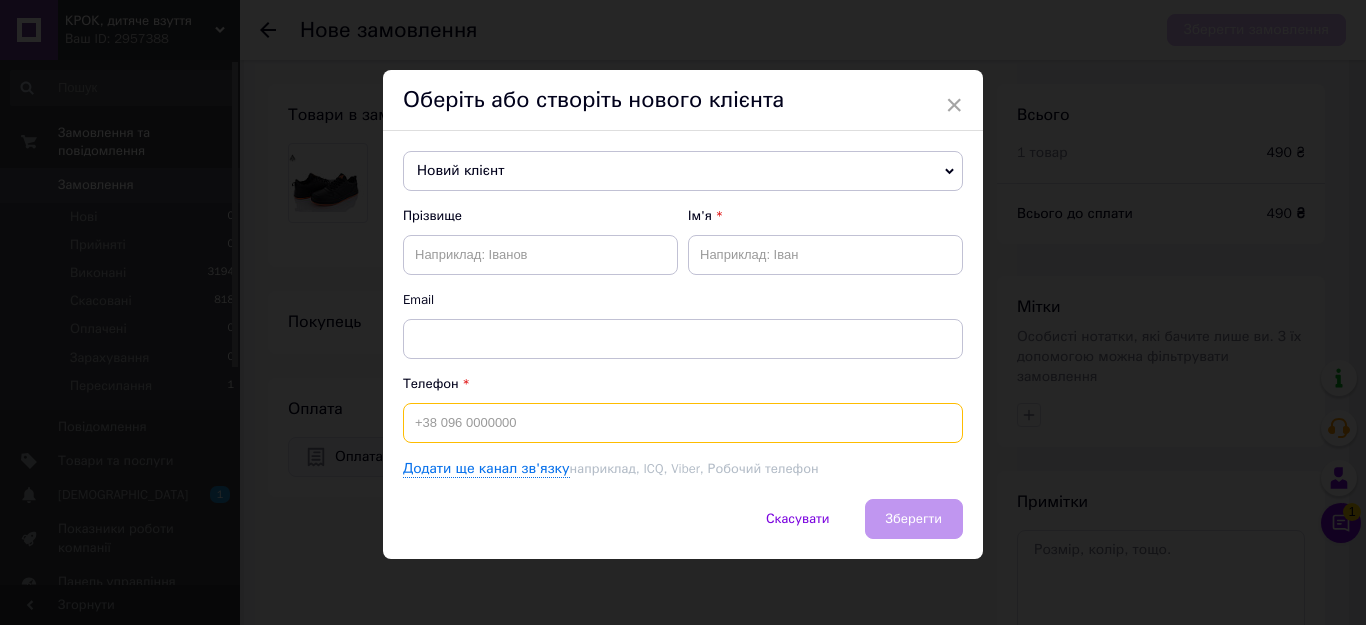 paste on "[PHONE_NUMBER]" 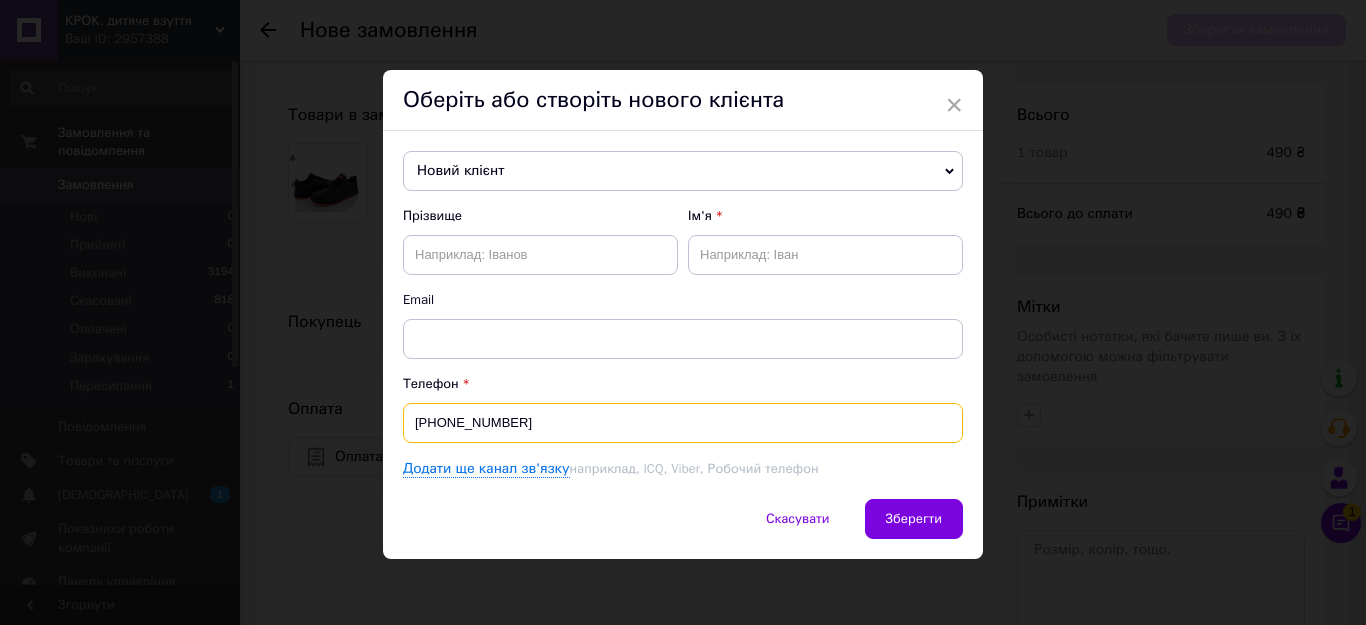 type on "[PHONE_NUMBER]" 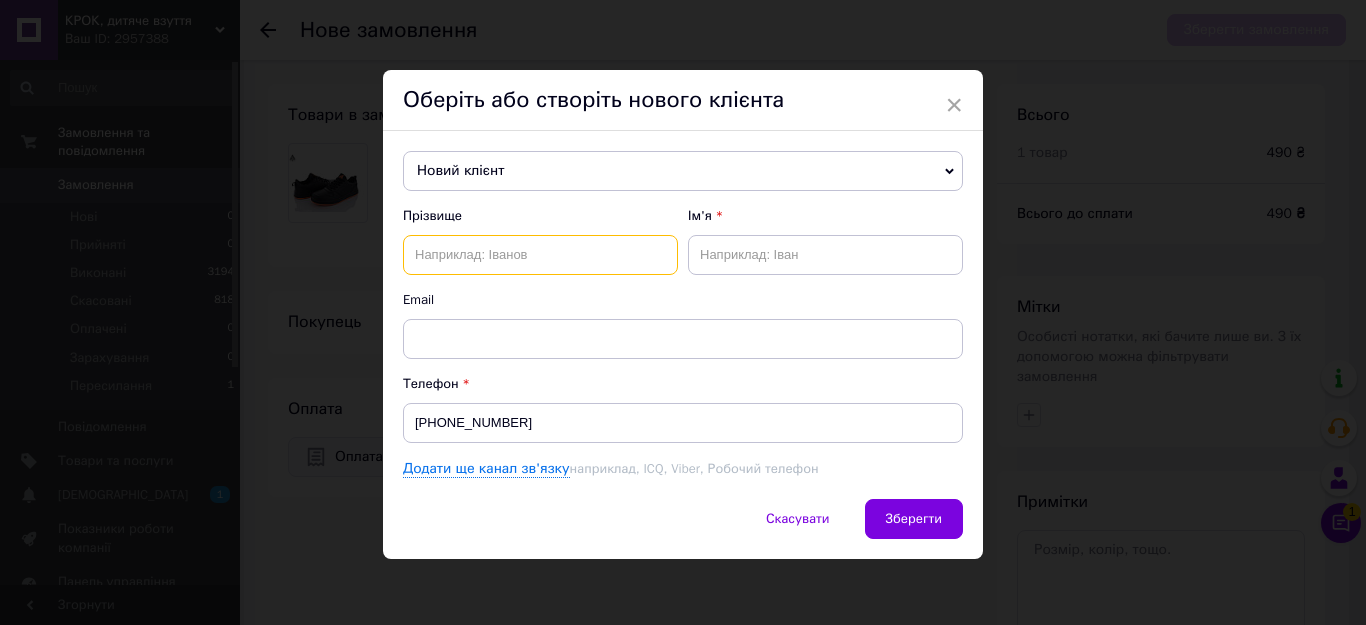 click at bounding box center (540, 255) 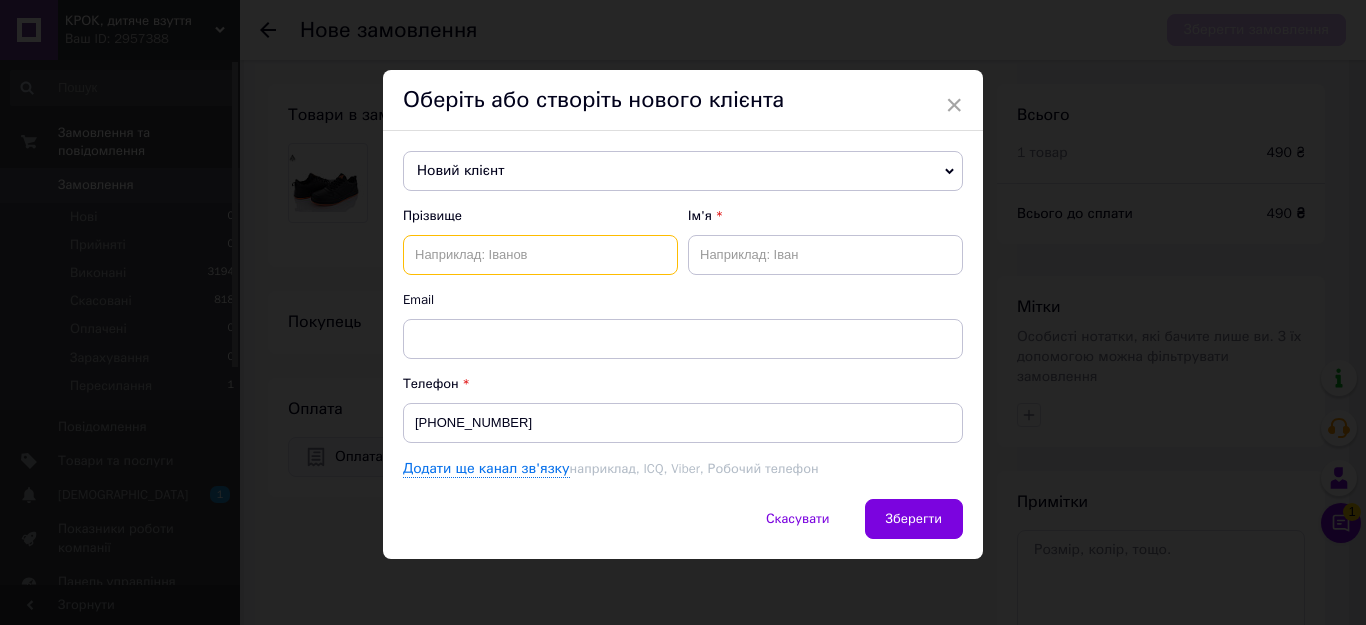paste on "[PERSON_NAME]" 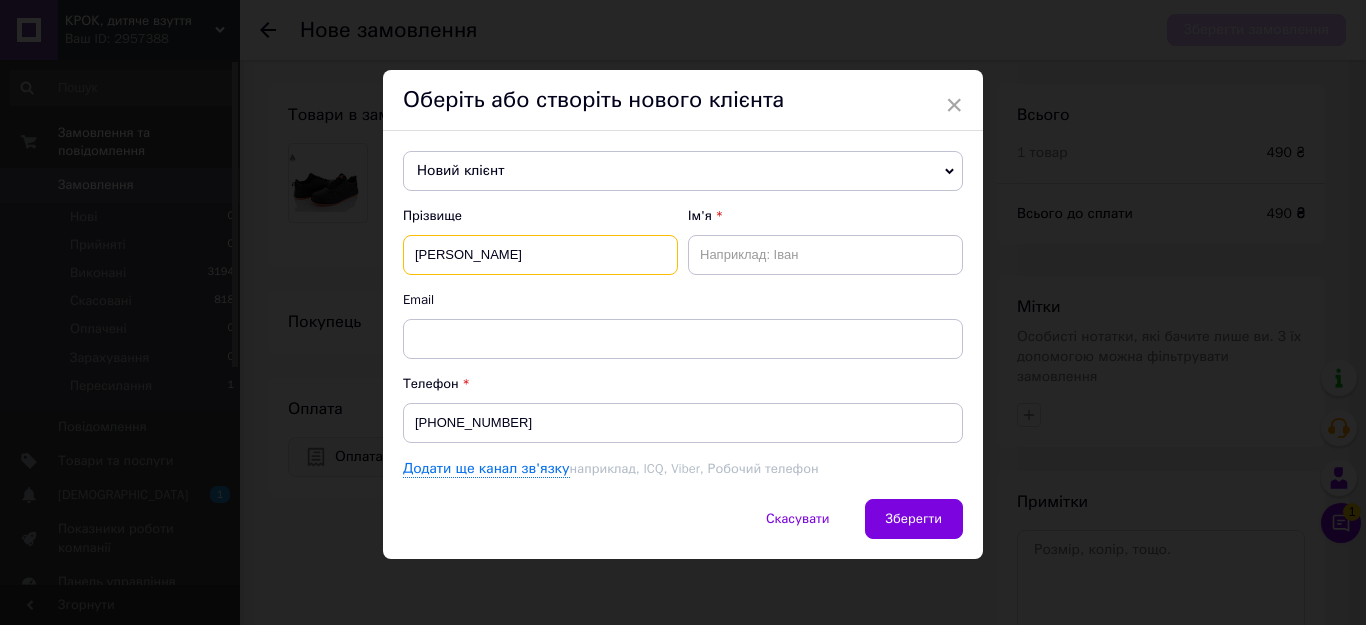 click on "[PERSON_NAME]" at bounding box center (540, 255) 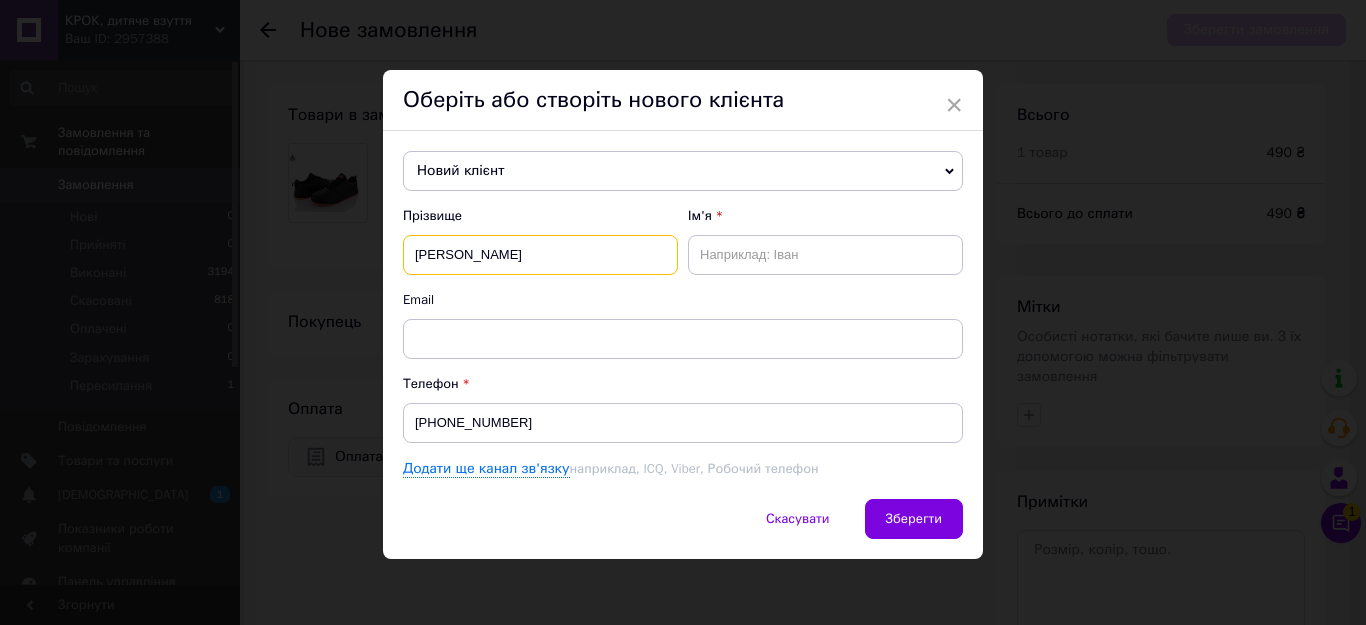 type on "[PERSON_NAME]" 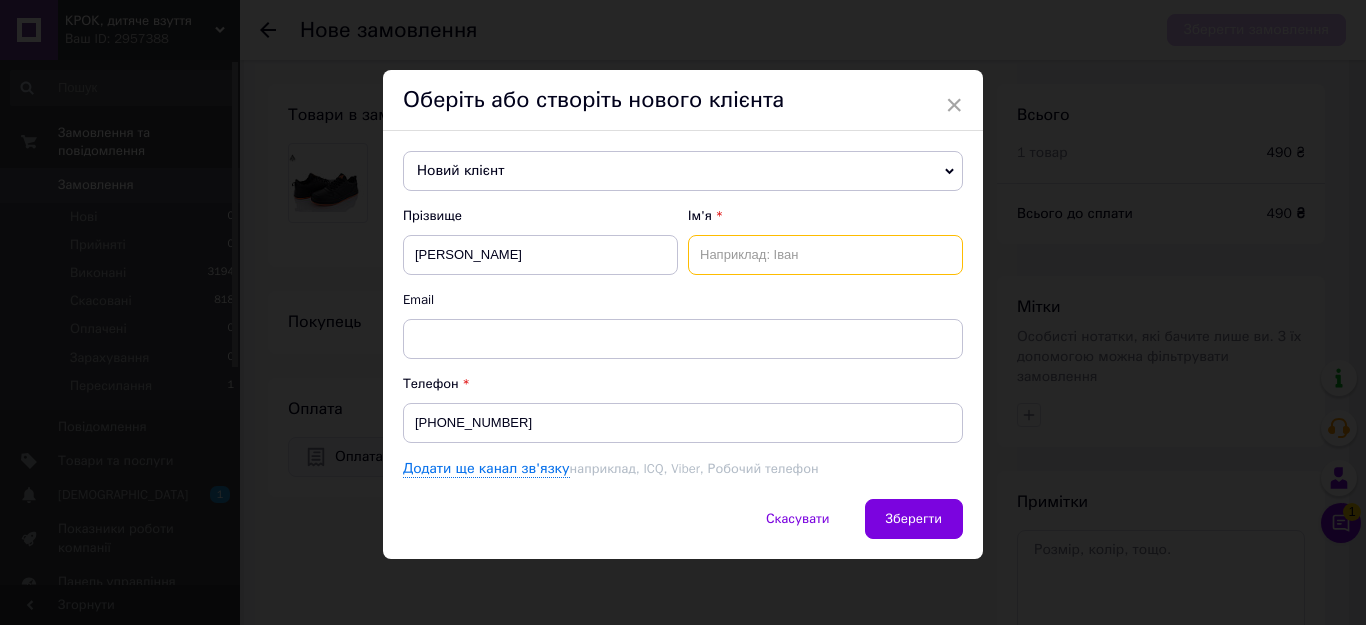click at bounding box center (825, 255) 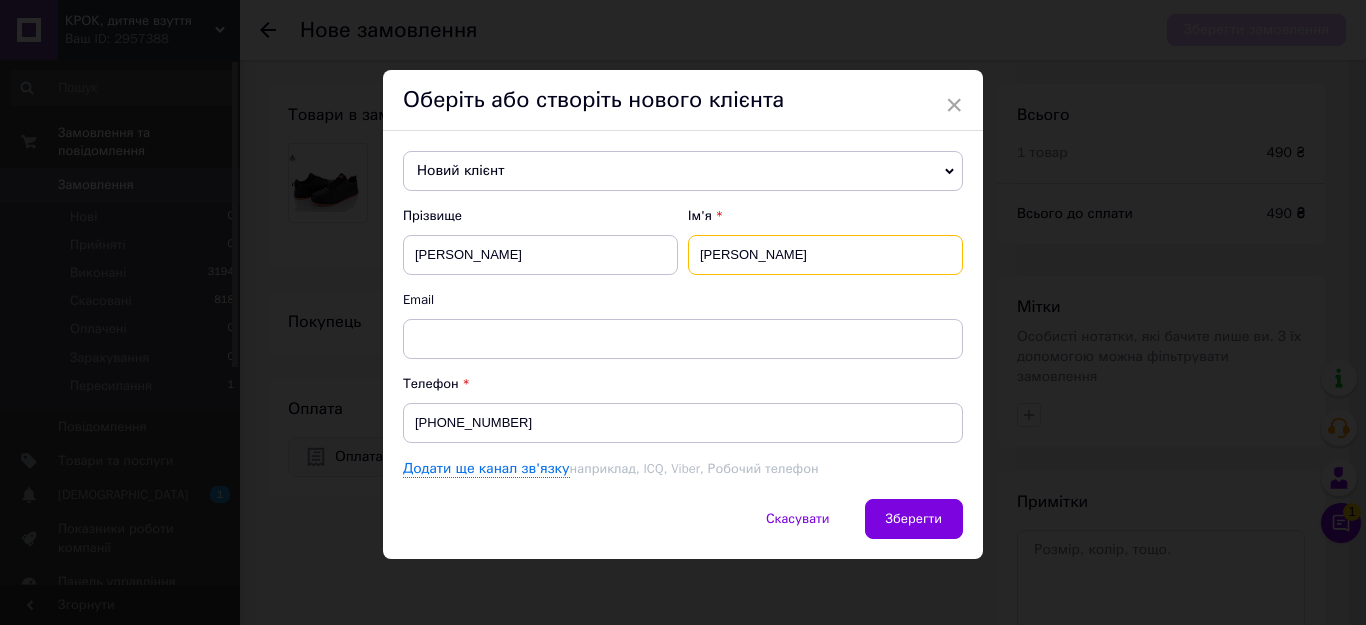 type on "[PERSON_NAME]" 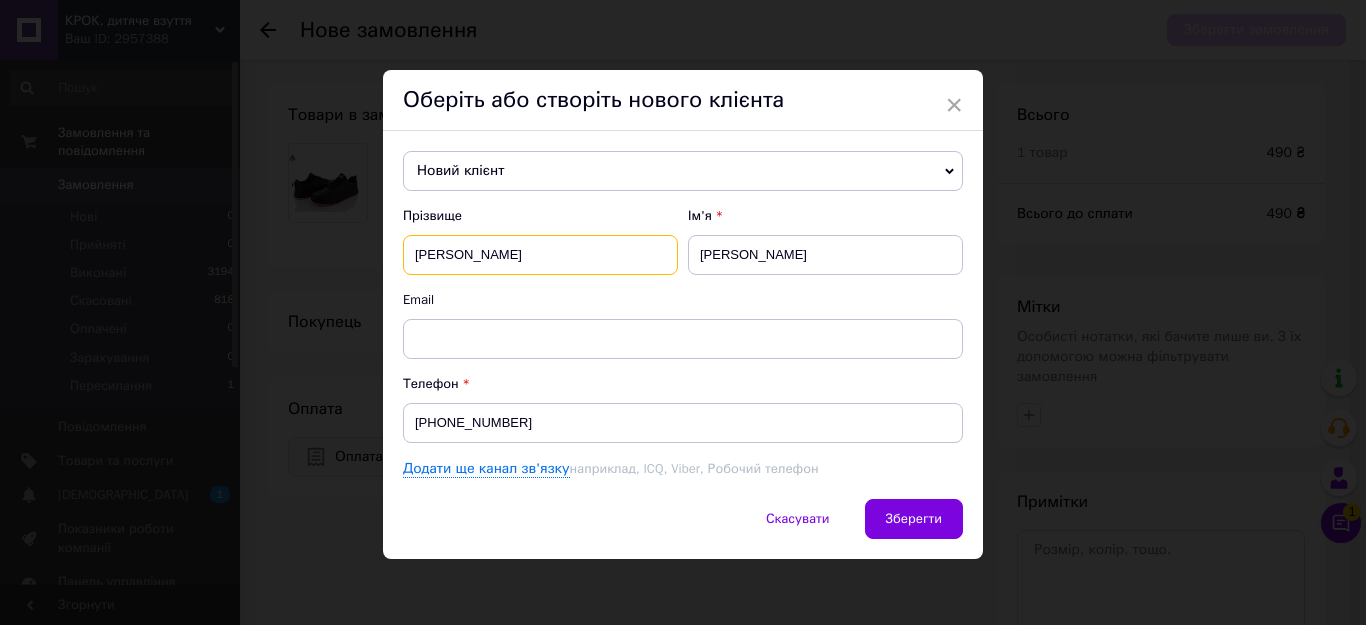click on "[PERSON_NAME]" at bounding box center (540, 255) 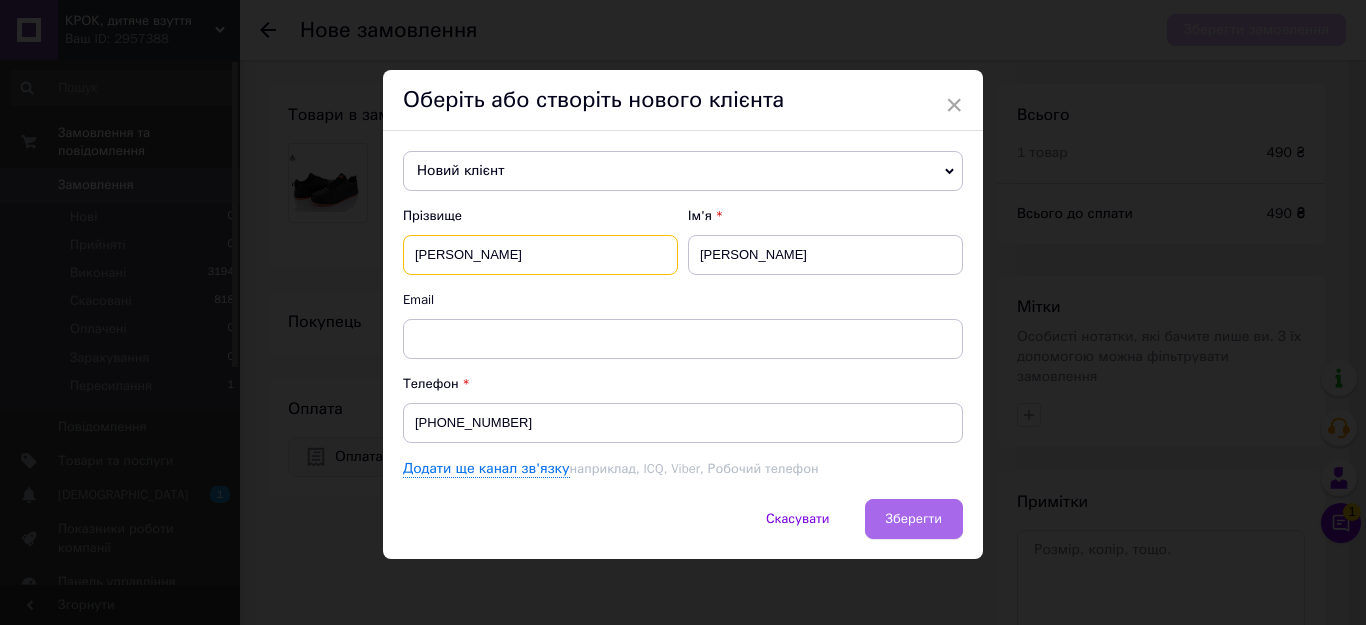 type on "[PERSON_NAME]" 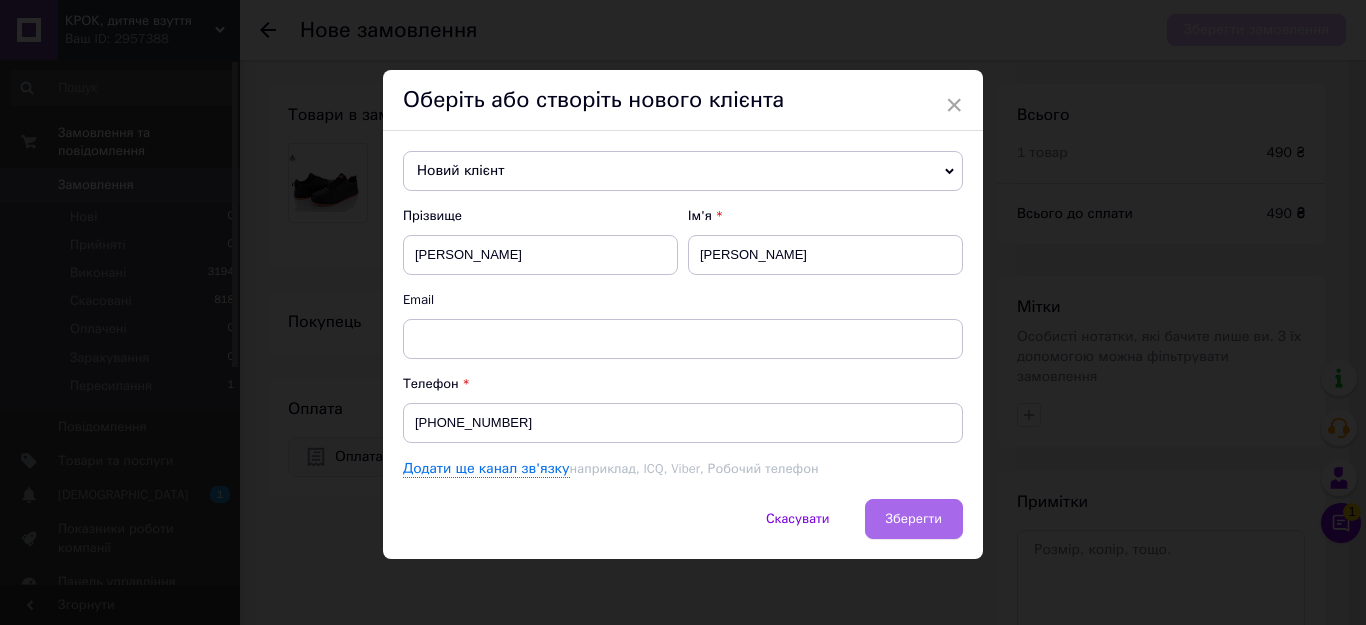 click on "Зберегти" at bounding box center [914, 519] 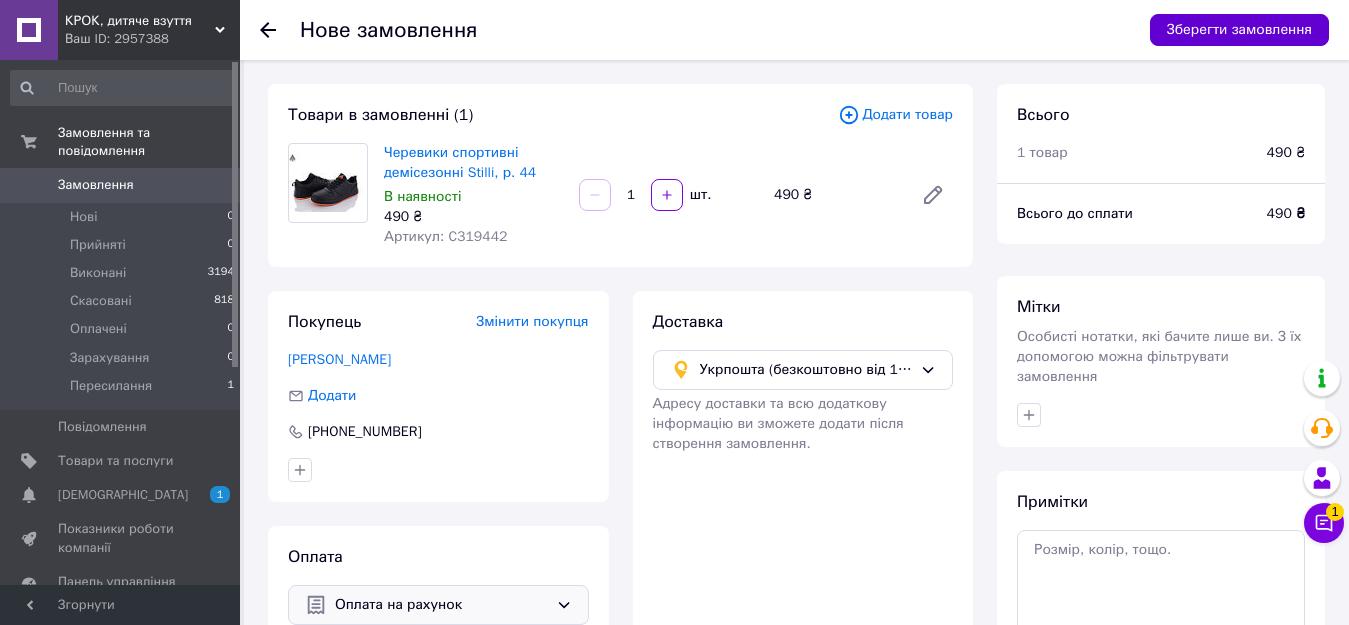 click on "Зберегти замовлення" at bounding box center (1239, 30) 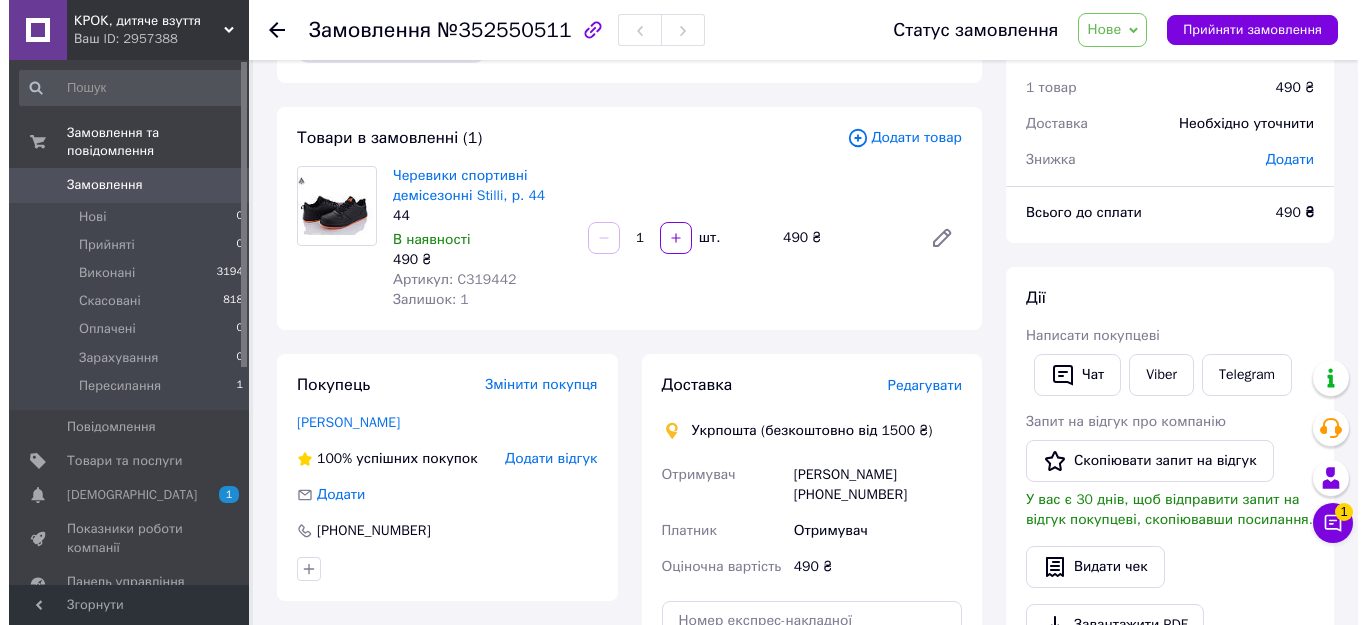 scroll, scrollTop: 100, scrollLeft: 0, axis: vertical 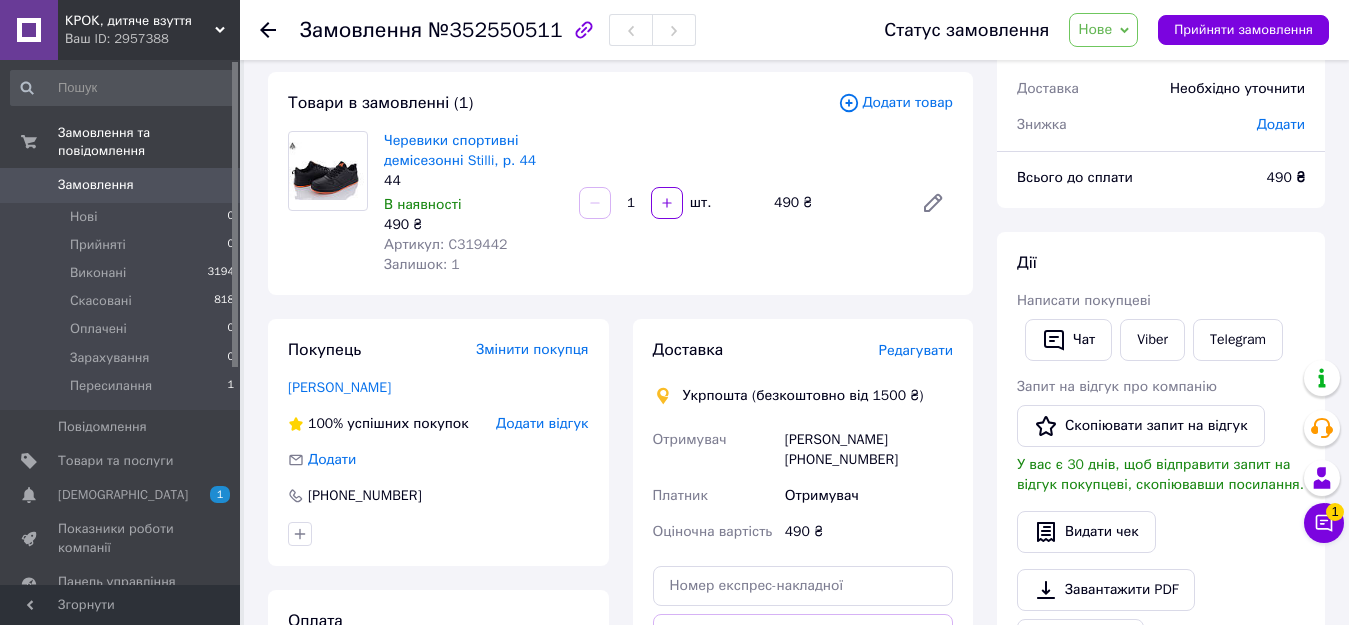 click on "Редагувати" at bounding box center [916, 350] 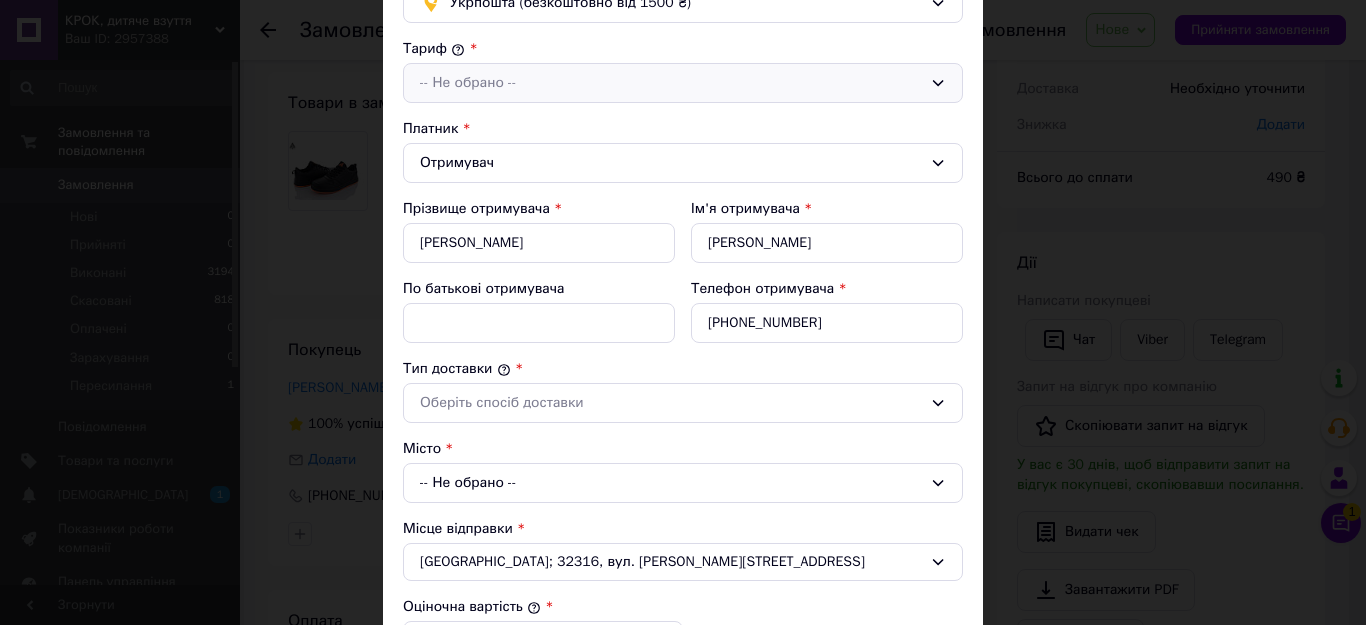 scroll, scrollTop: 200, scrollLeft: 0, axis: vertical 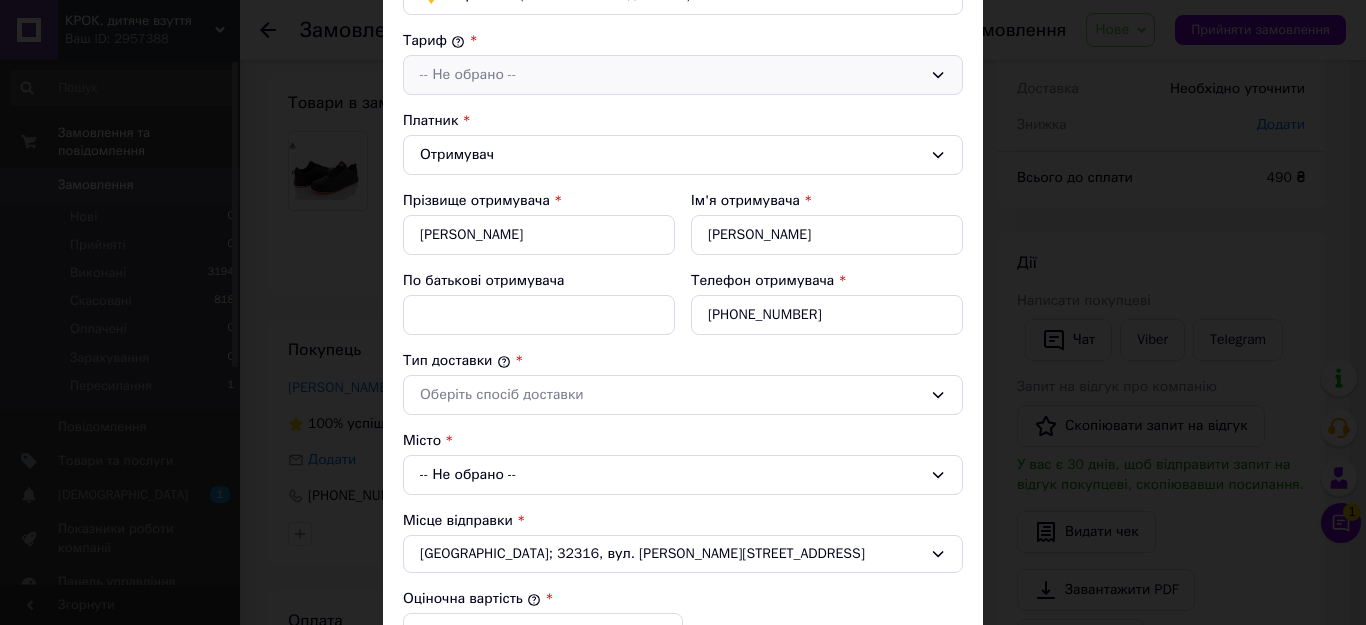 click on "-- Не обрано --" at bounding box center (671, 75) 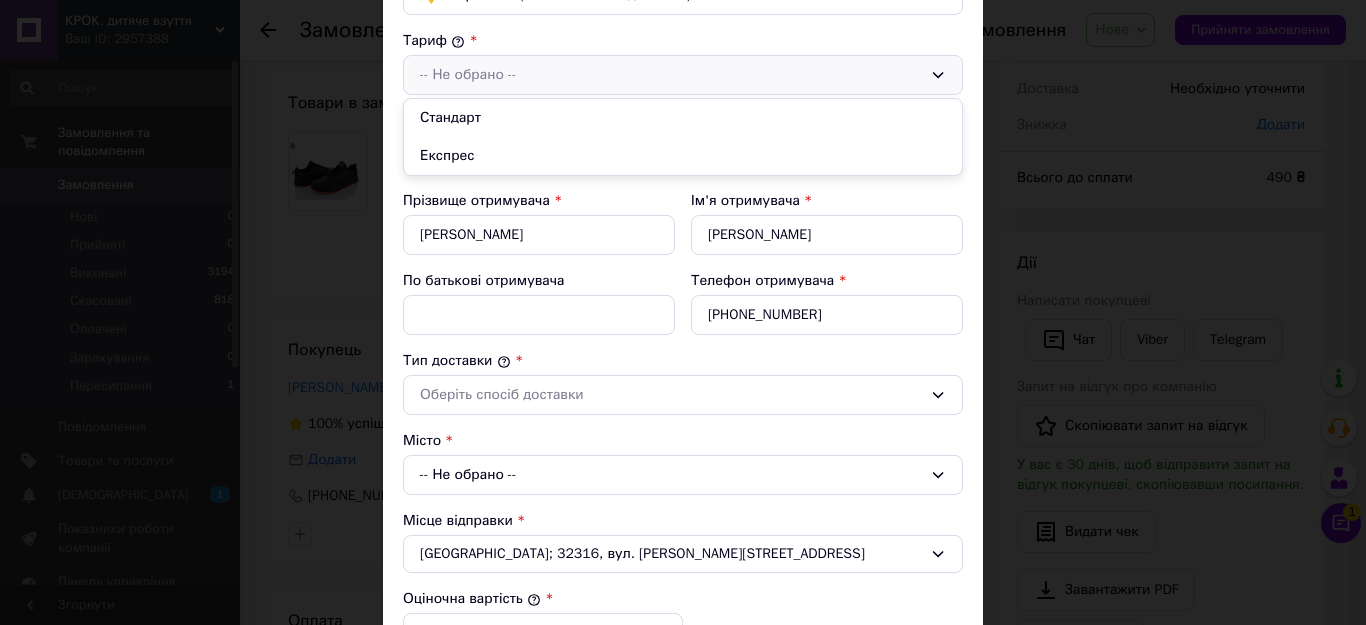drag, startPoint x: 561, startPoint y: 124, endPoint x: 550, endPoint y: 131, distance: 13.038404 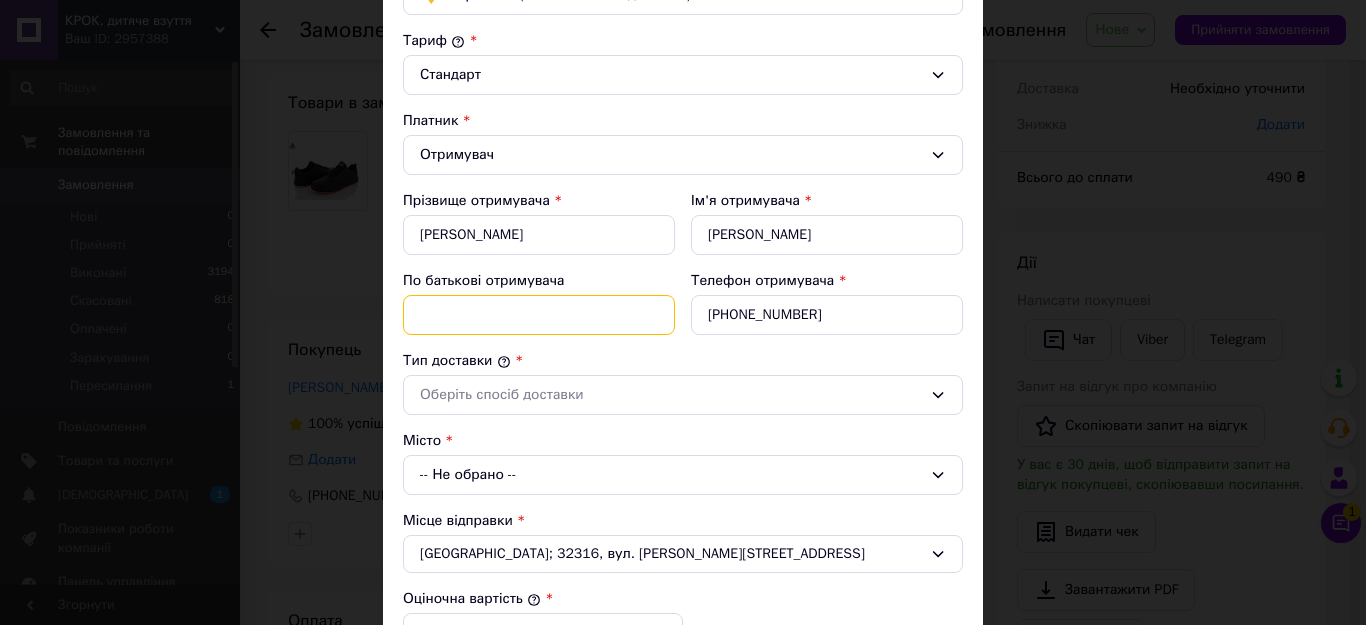 paste on "Ігорівна" 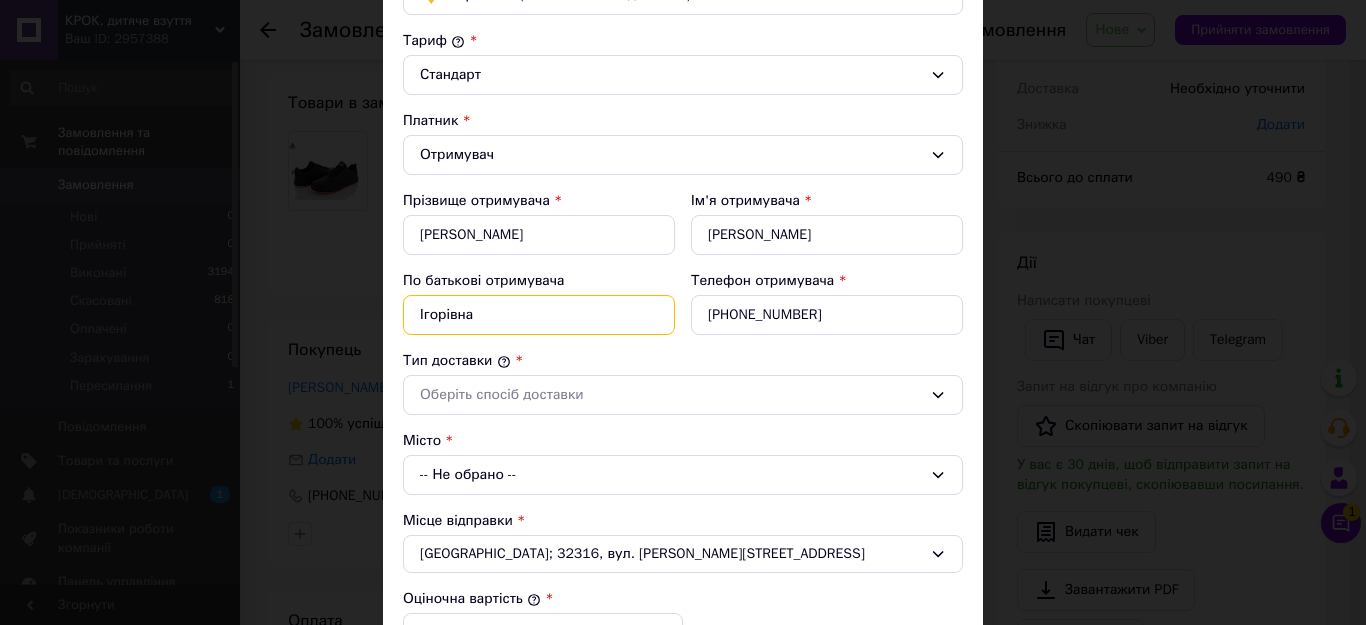 type on "Ігорівна" 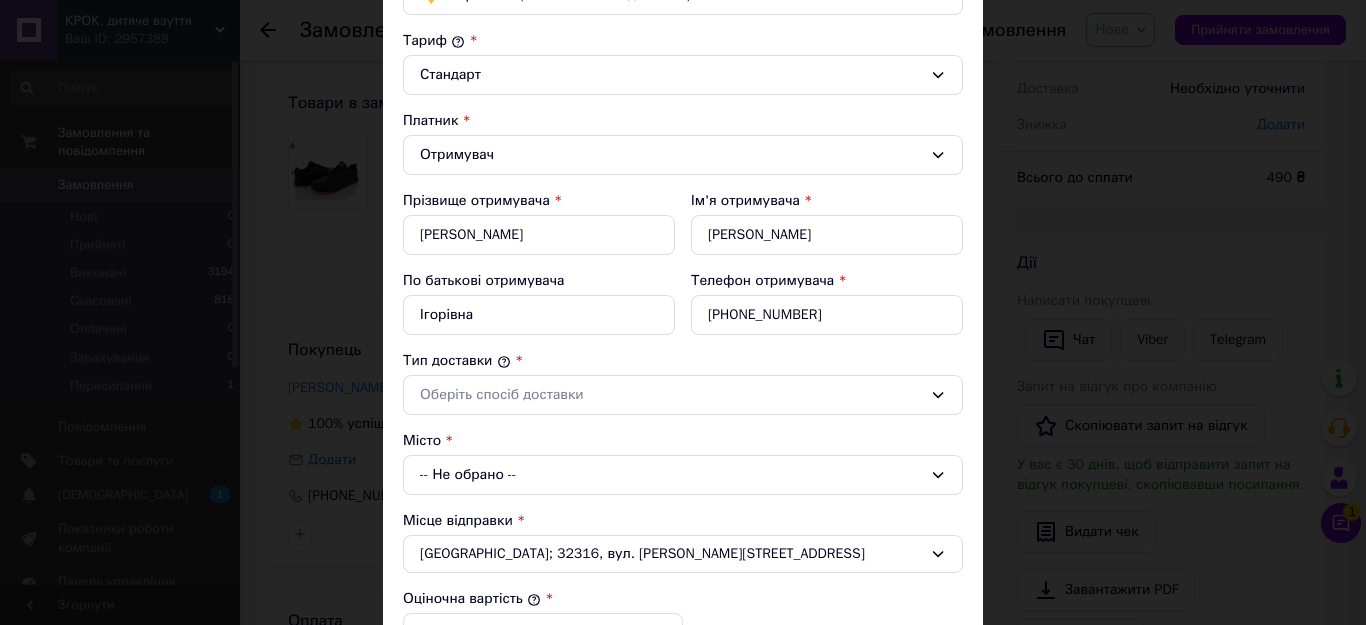 click on "Тип доставки     *" at bounding box center [683, 361] 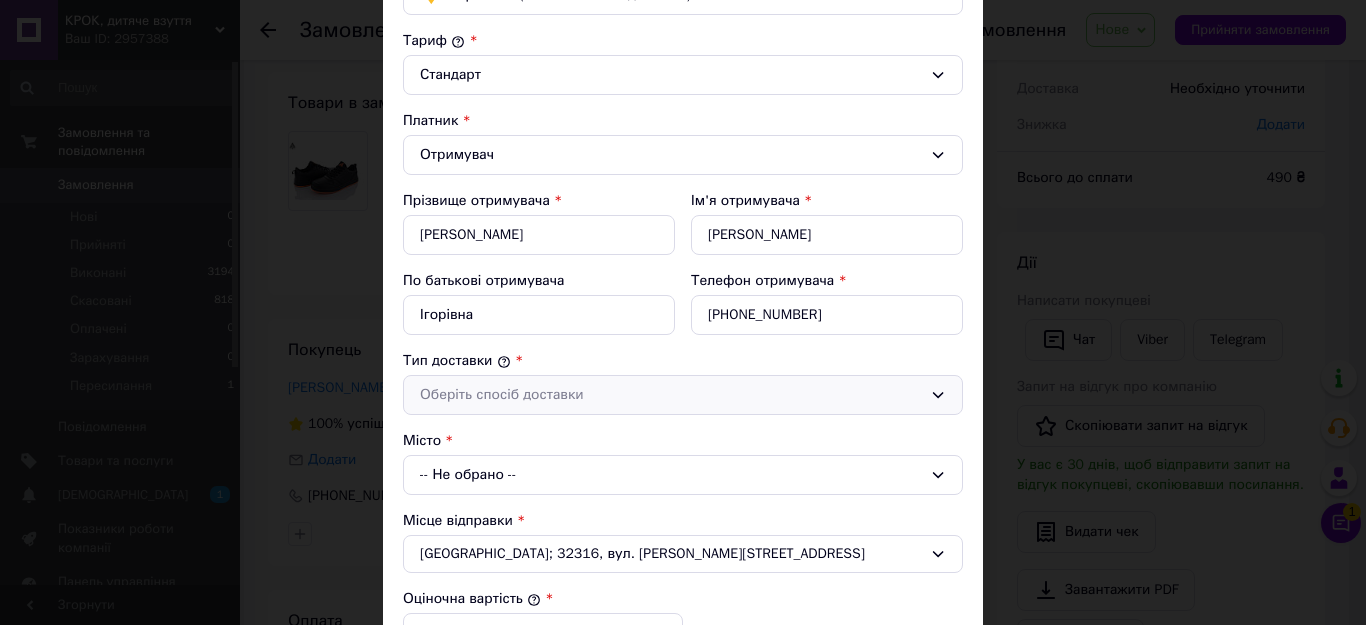 drag, startPoint x: 665, startPoint y: 409, endPoint x: 652, endPoint y: 409, distance: 13 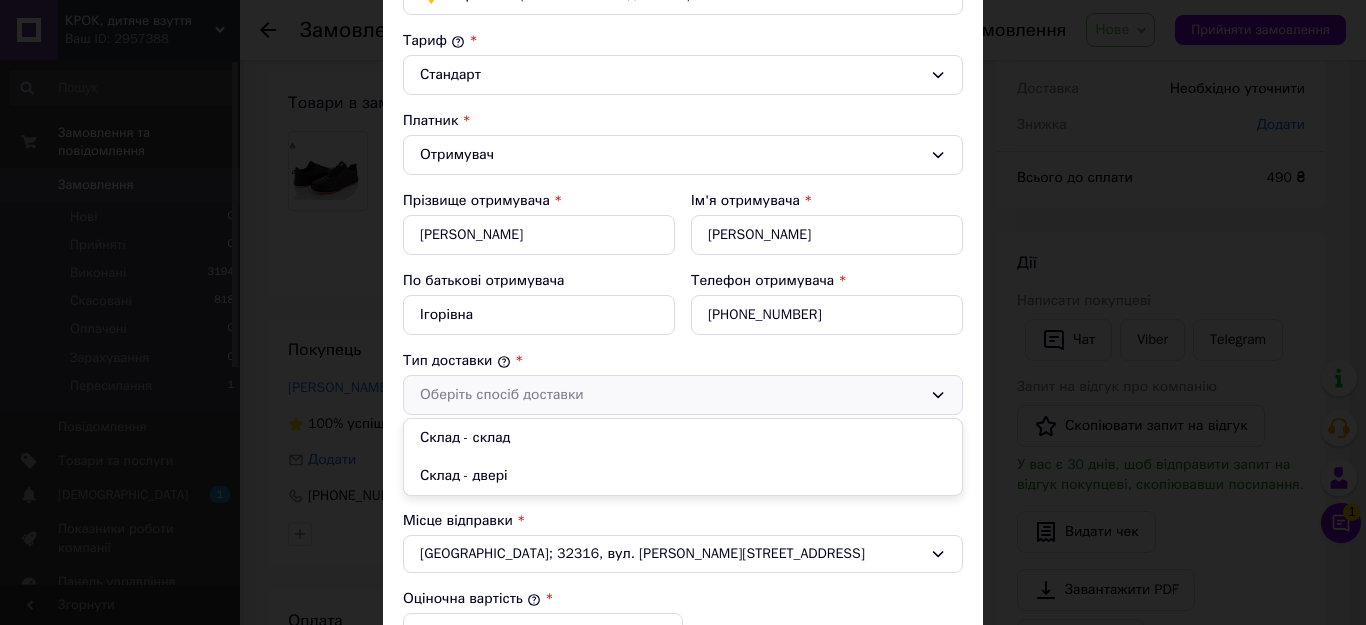 click on "Склад - склад" at bounding box center [683, 438] 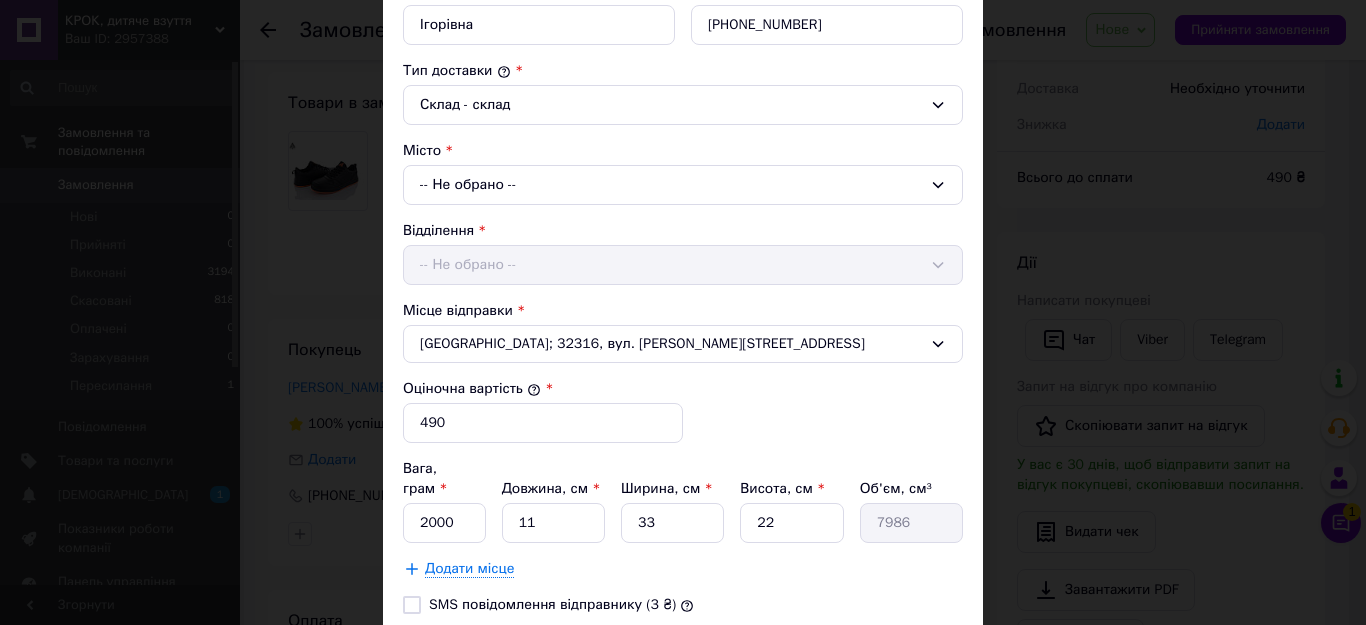 scroll, scrollTop: 500, scrollLeft: 0, axis: vertical 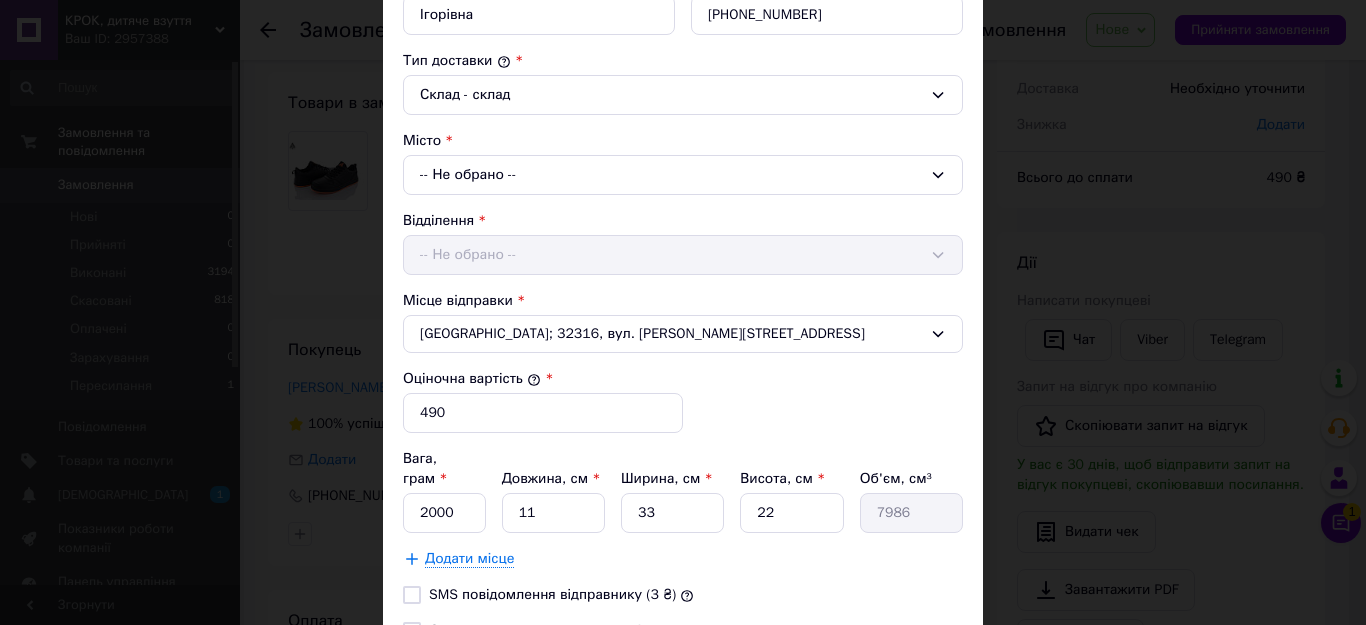 click on "-- Не обрано --" at bounding box center (683, 175) 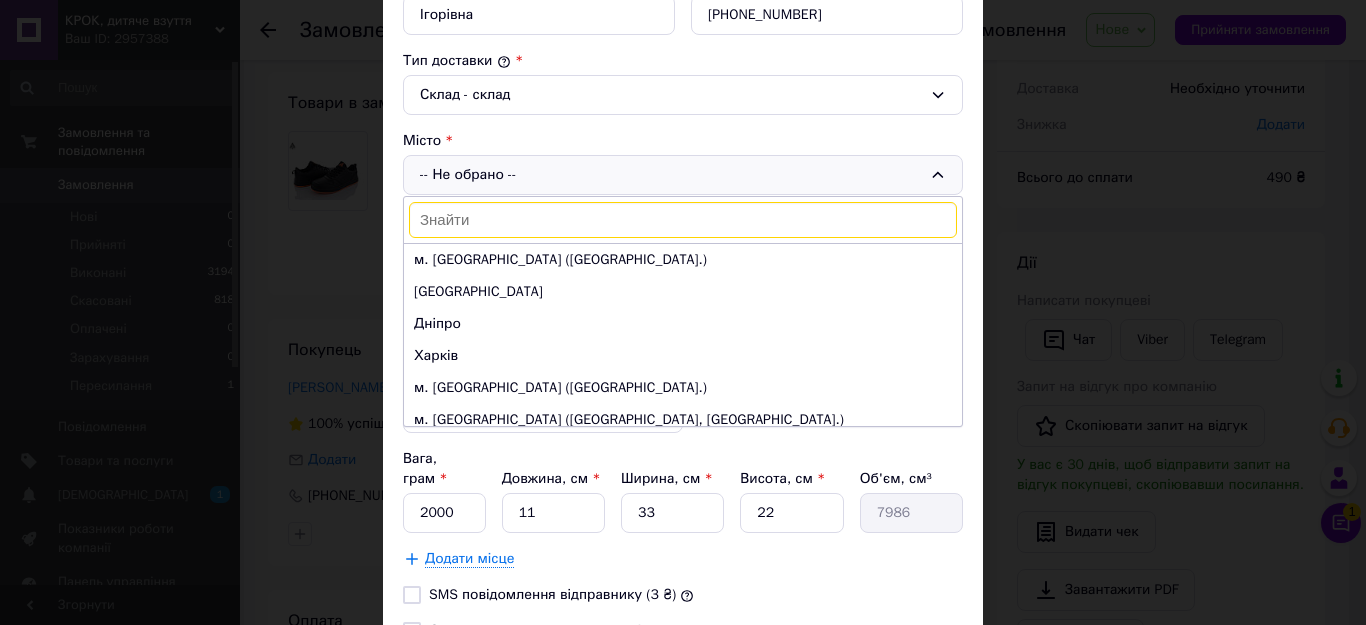 drag, startPoint x: 486, startPoint y: 328, endPoint x: 460, endPoint y: 386, distance: 63.560993 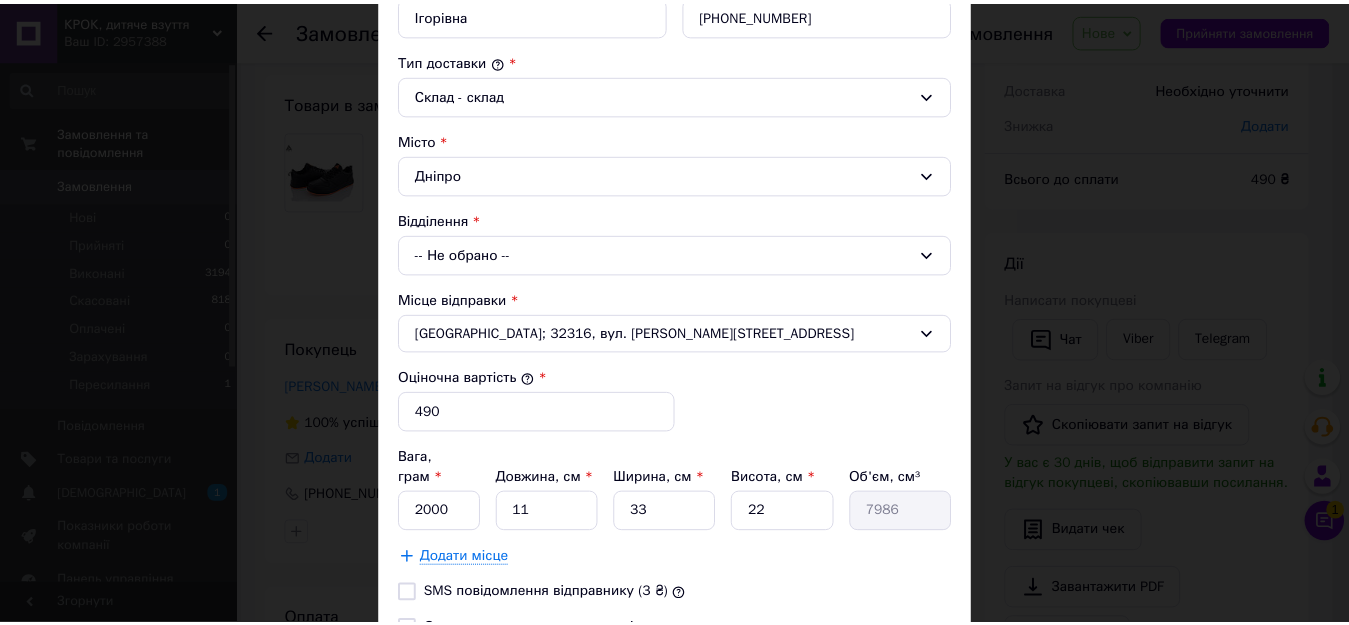 scroll, scrollTop: 698, scrollLeft: 0, axis: vertical 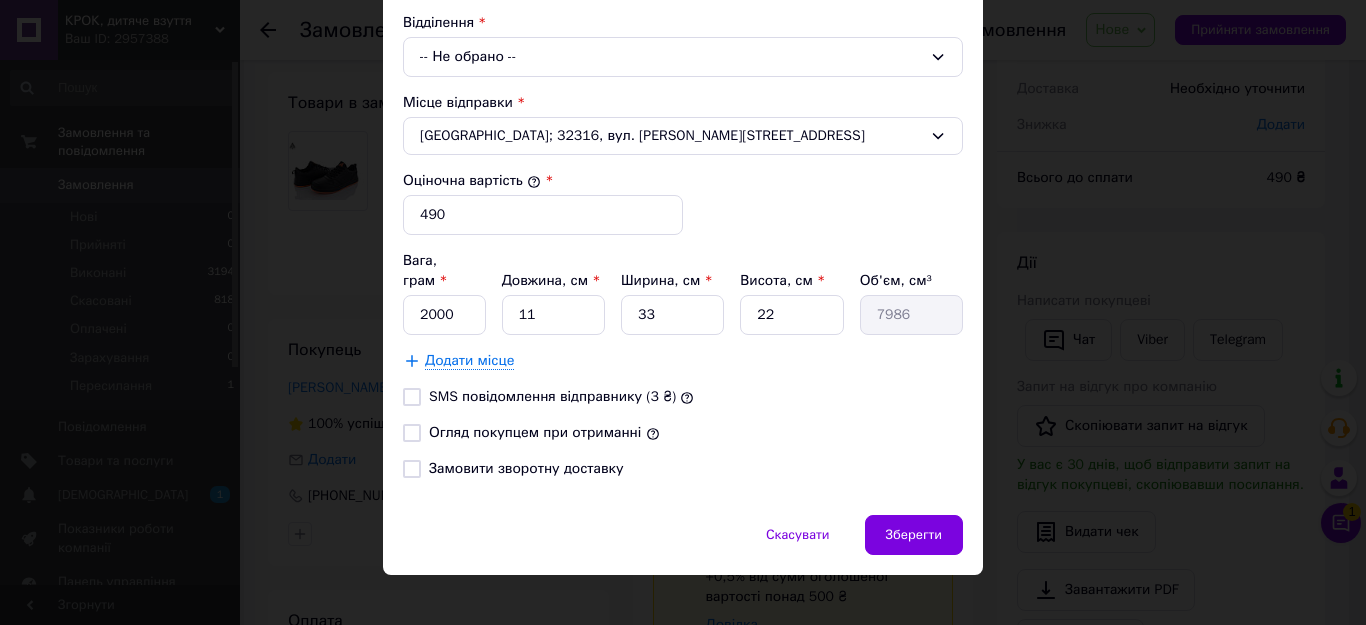 click on "Огляд покупцем при отриманні" at bounding box center [412, 433] 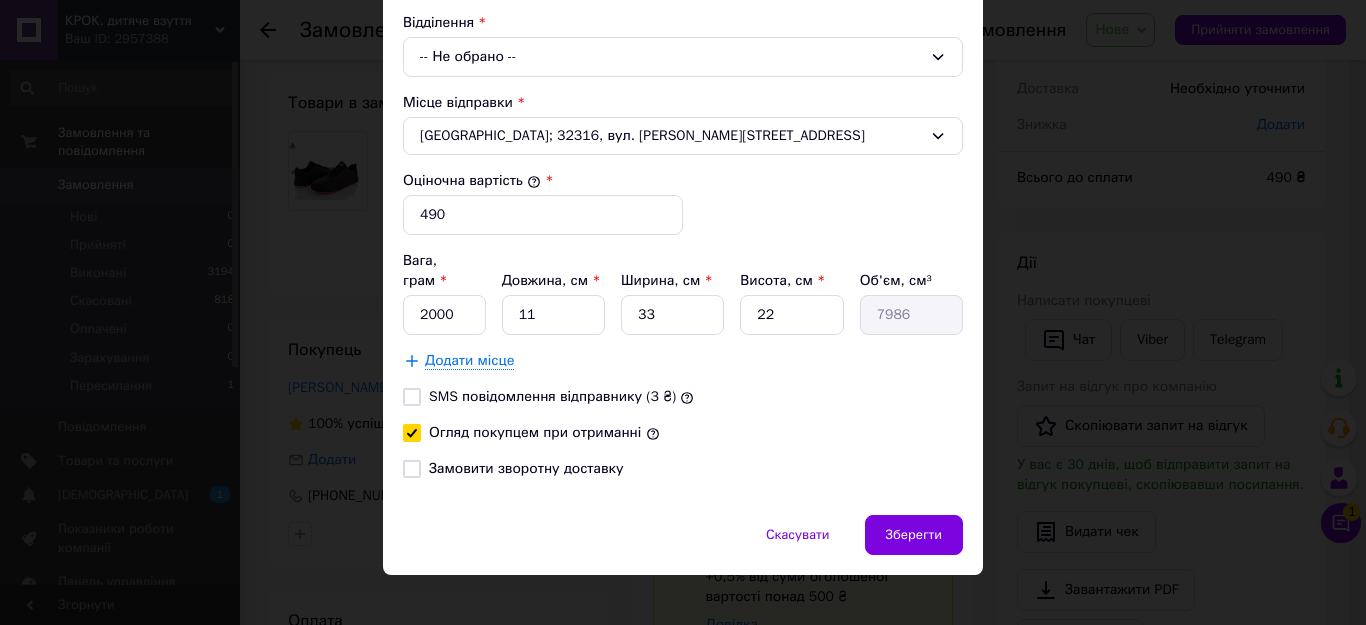 checkbox on "true" 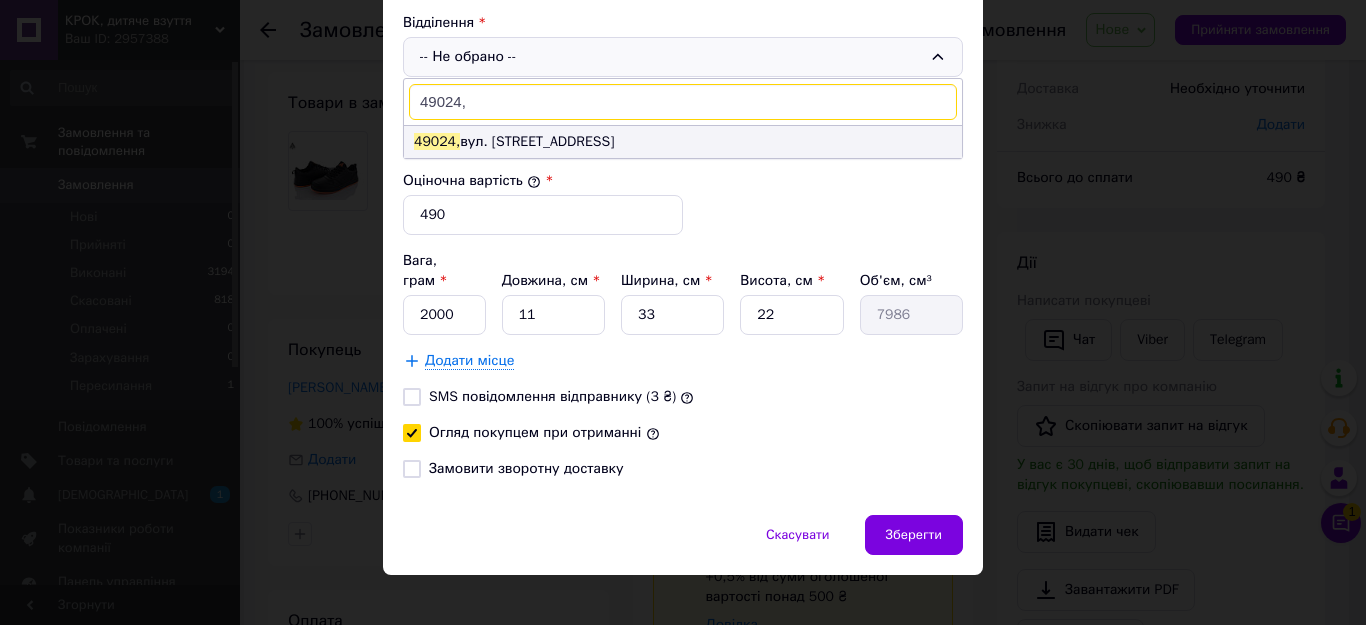 type on "49024," 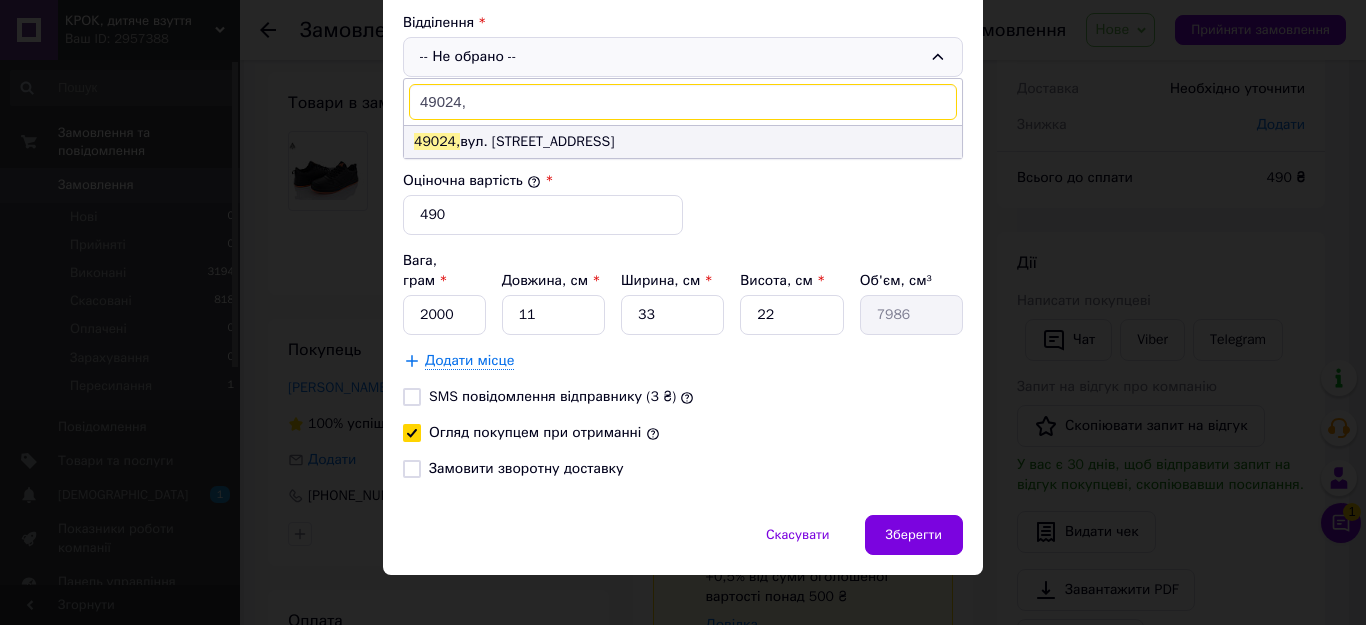 click on "49024,  вул. [STREET_ADDRESS]" at bounding box center (683, 142) 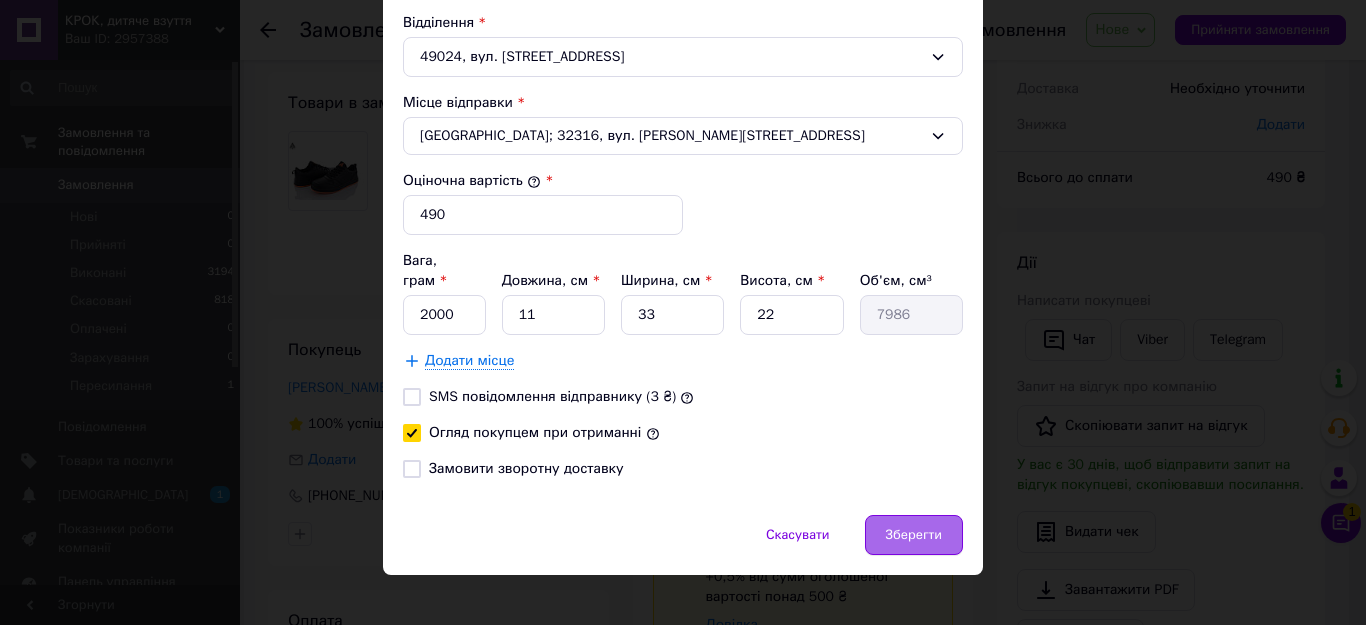 click on "Зберегти" at bounding box center (914, 535) 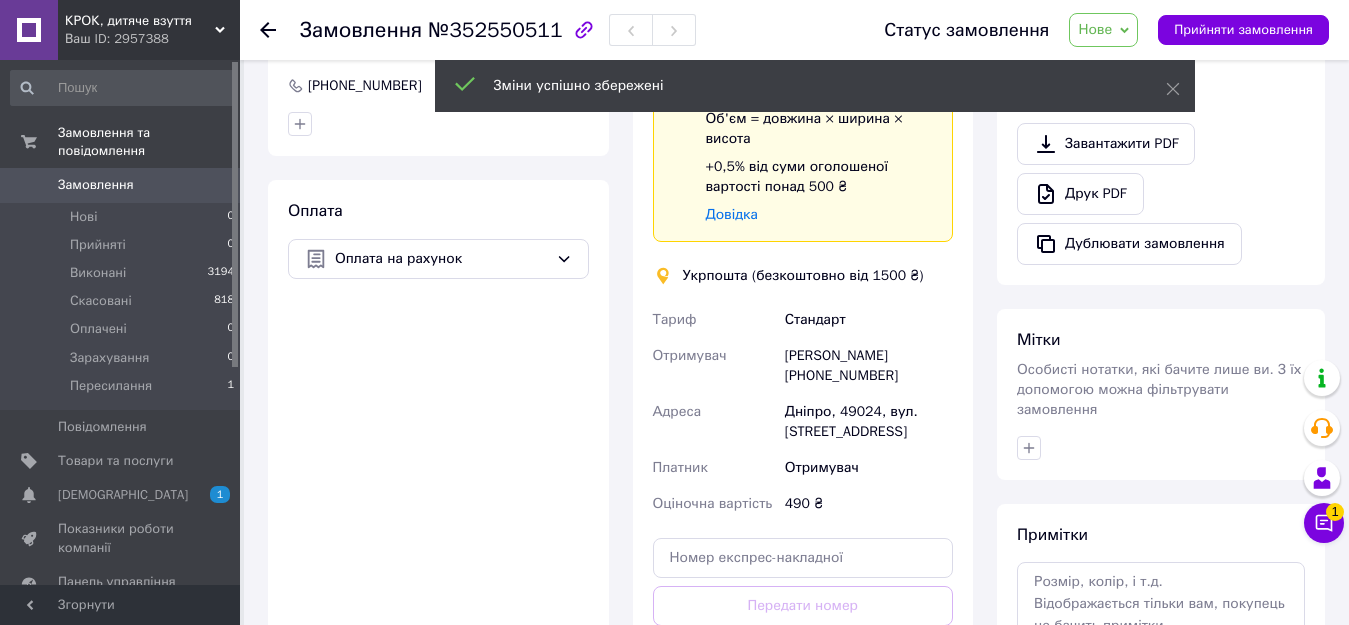 scroll, scrollTop: 600, scrollLeft: 0, axis: vertical 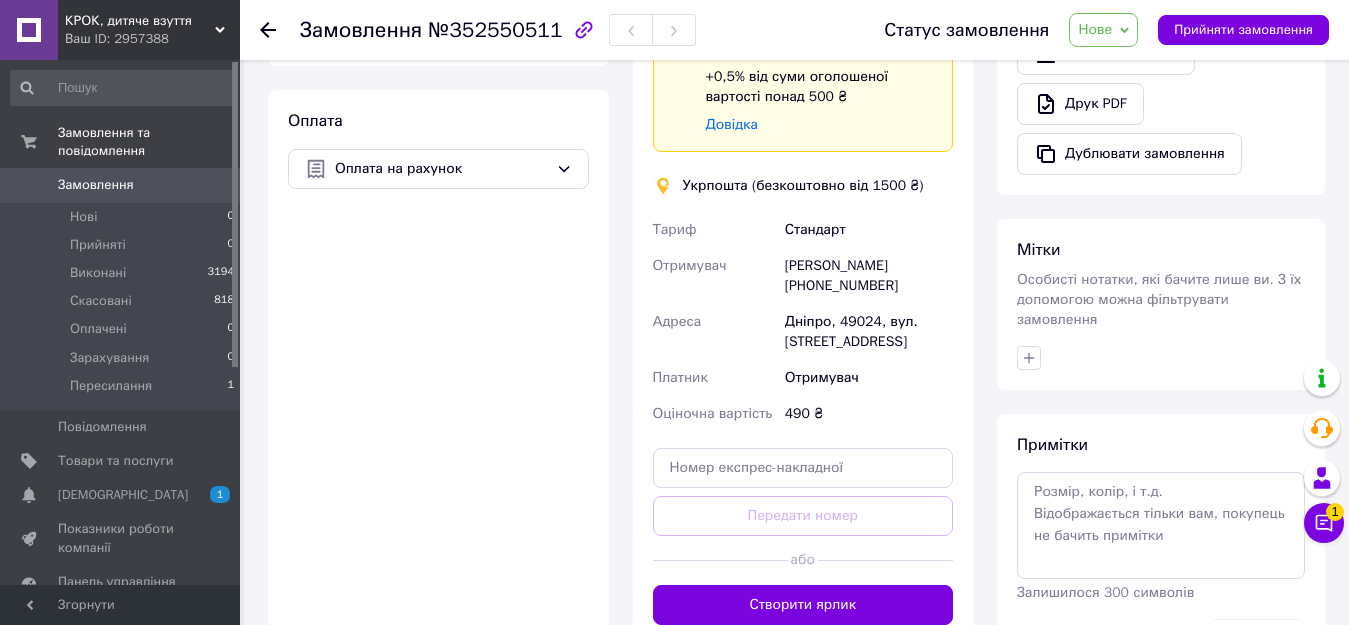 click on "Дніпро, 49024, вул. [STREET_ADDRESS]" at bounding box center [869, 332] 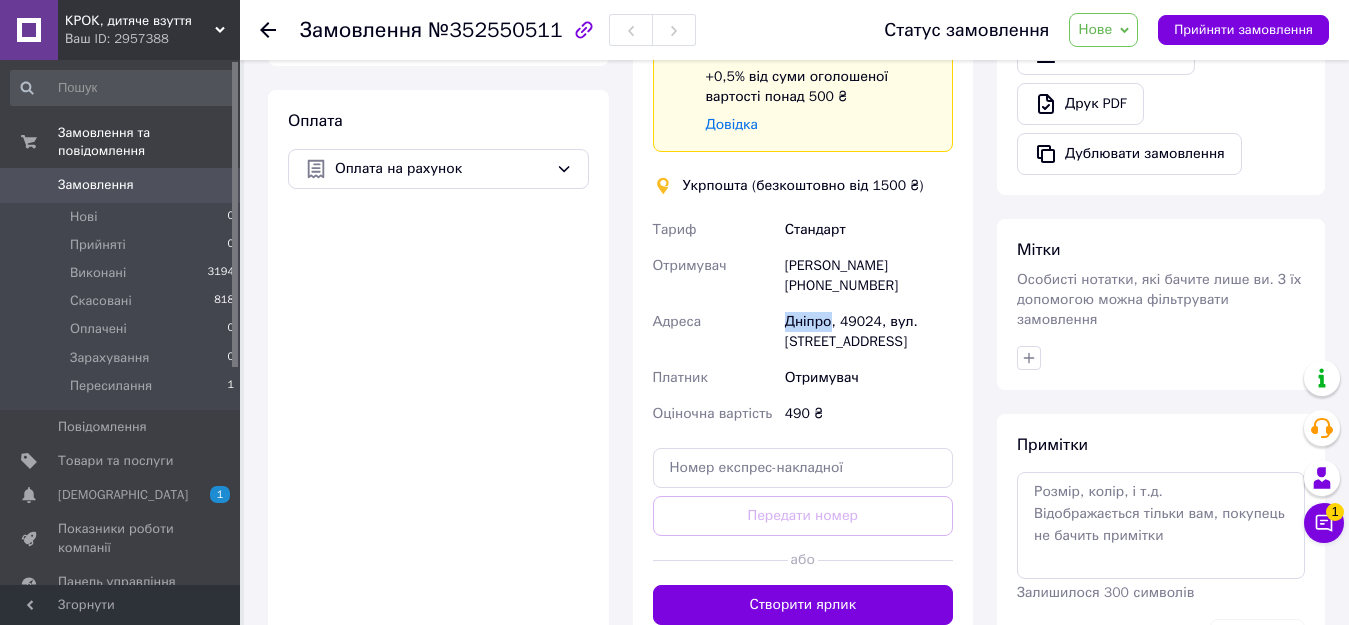 click on "Дніпро, 49024, вул. [STREET_ADDRESS]" at bounding box center [869, 332] 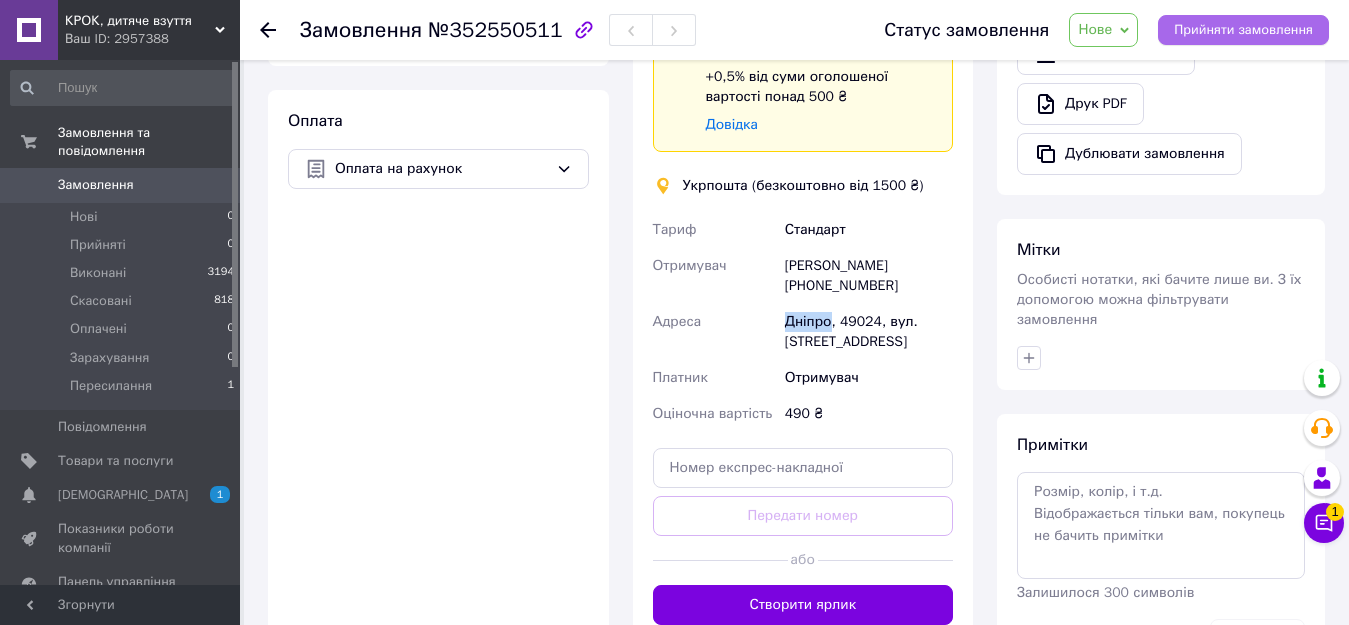 click on "Прийняти замовлення" at bounding box center [1243, 30] 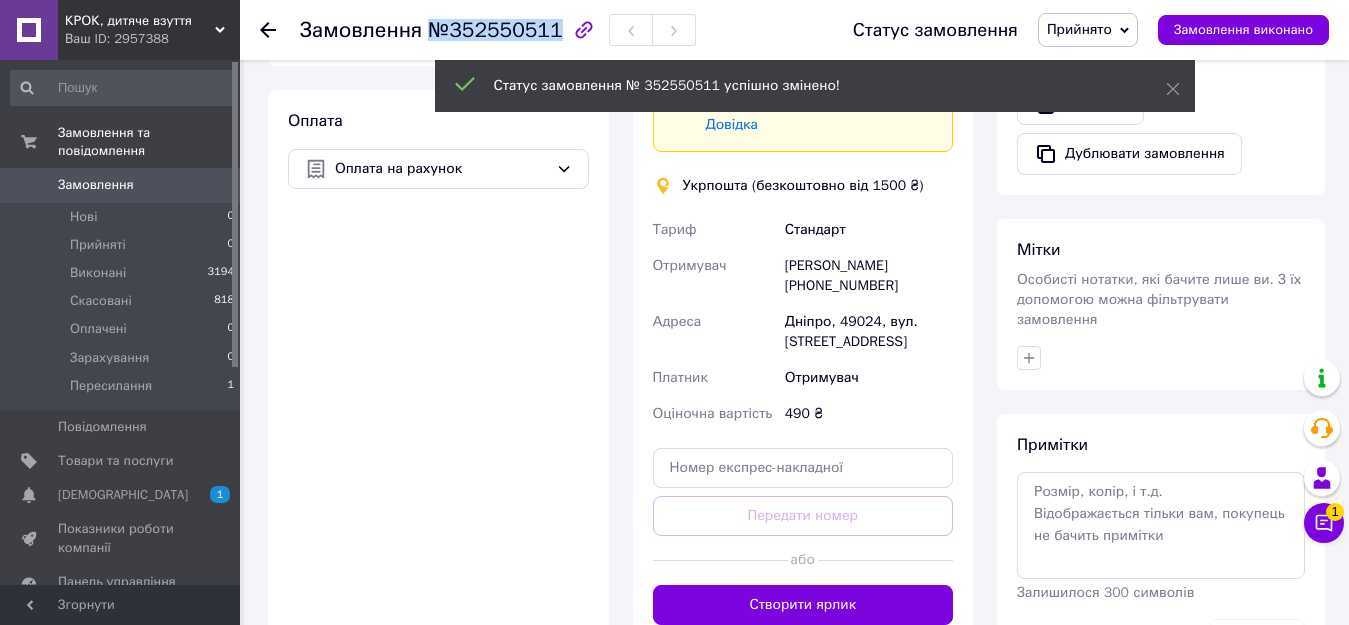 drag, startPoint x: 424, startPoint y: 31, endPoint x: 546, endPoint y: 34, distance: 122.03688 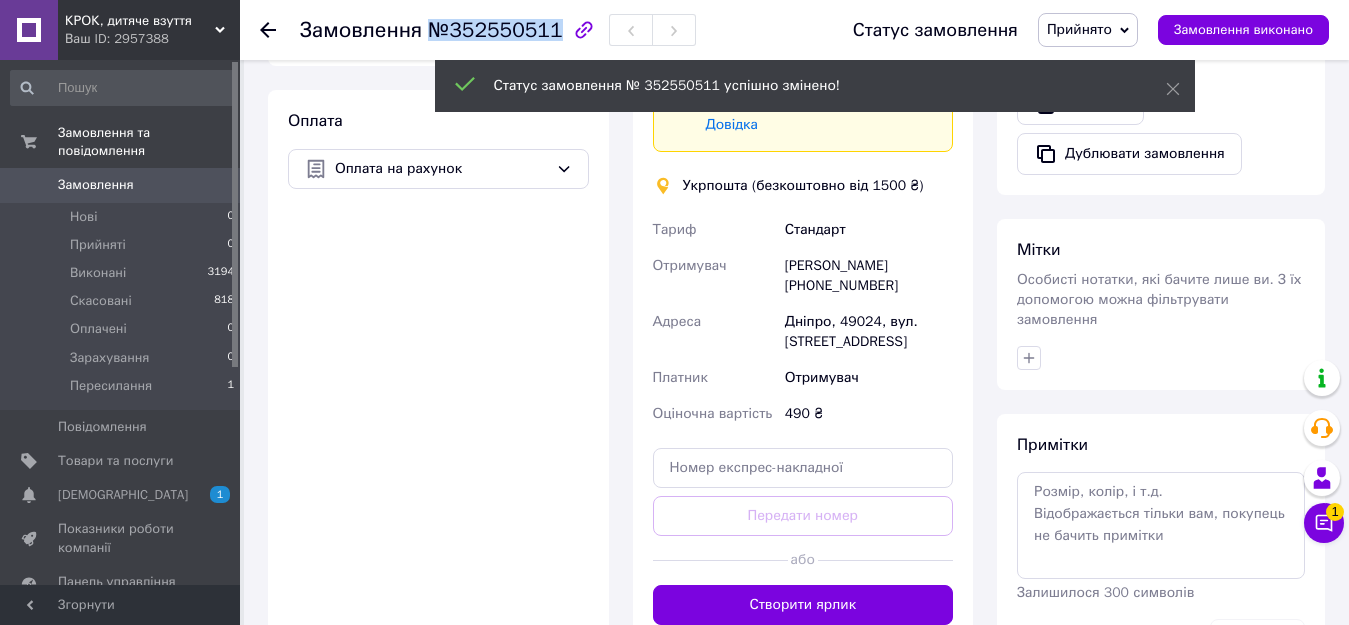 click on "№352550511" at bounding box center [495, 30] 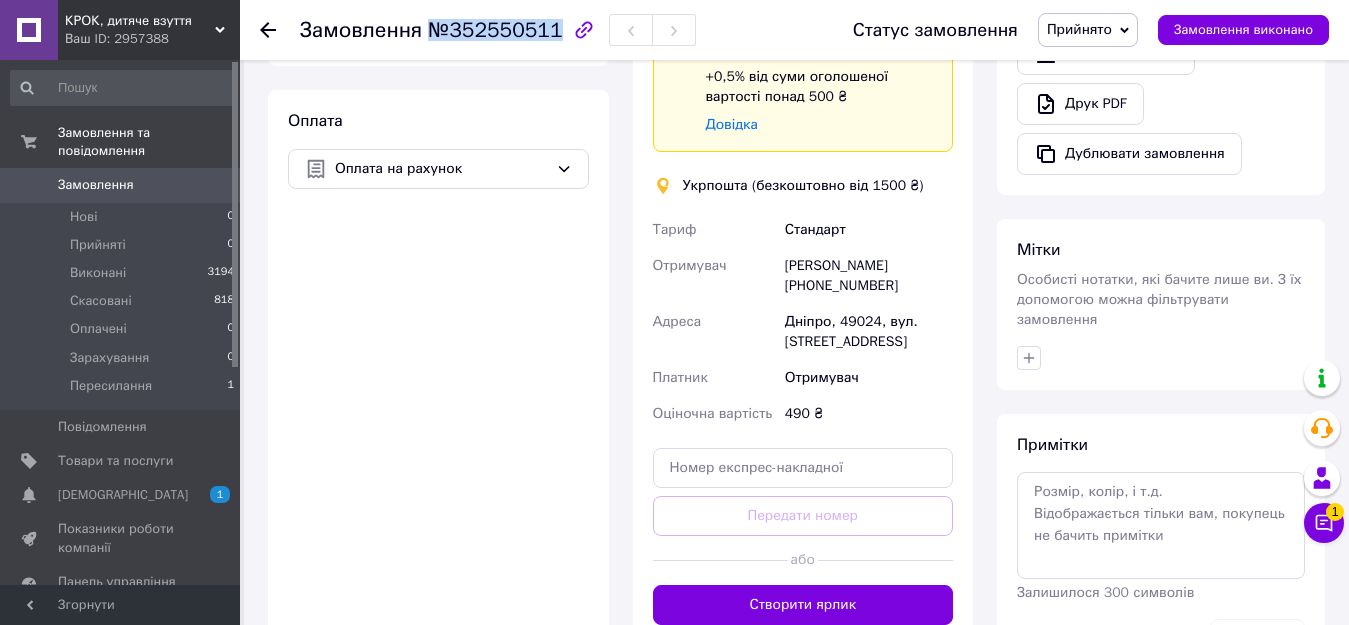 copy on "№352550511" 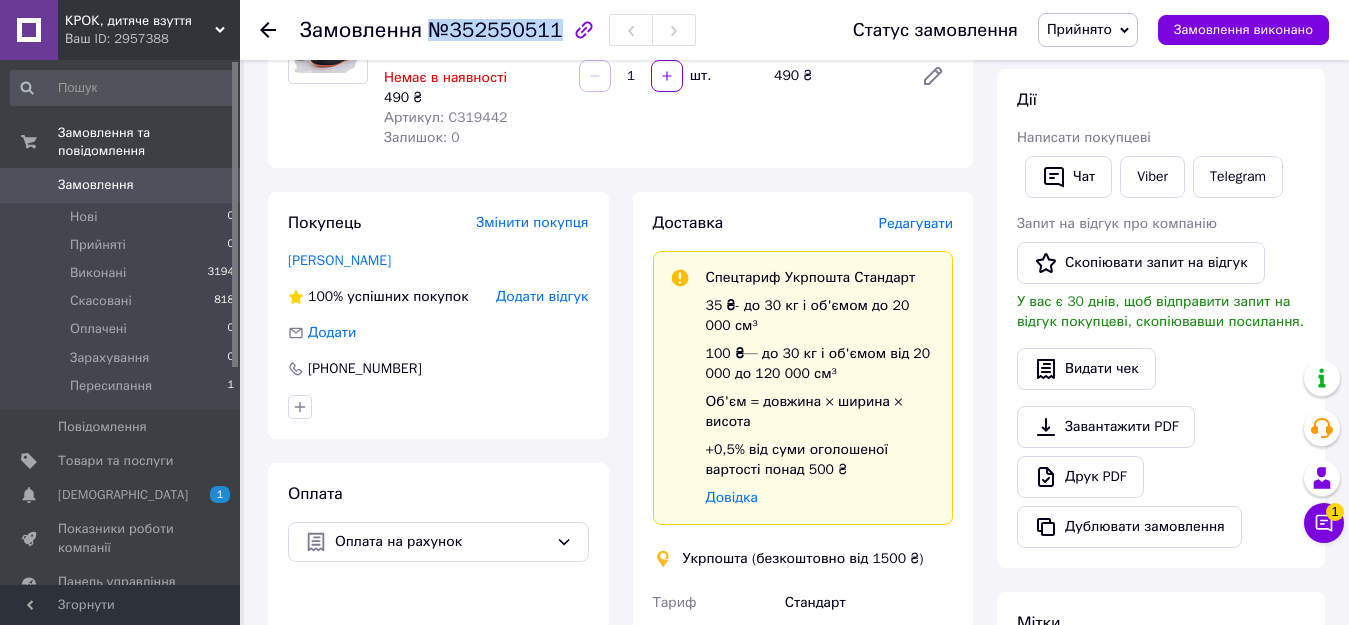 scroll, scrollTop: 700, scrollLeft: 0, axis: vertical 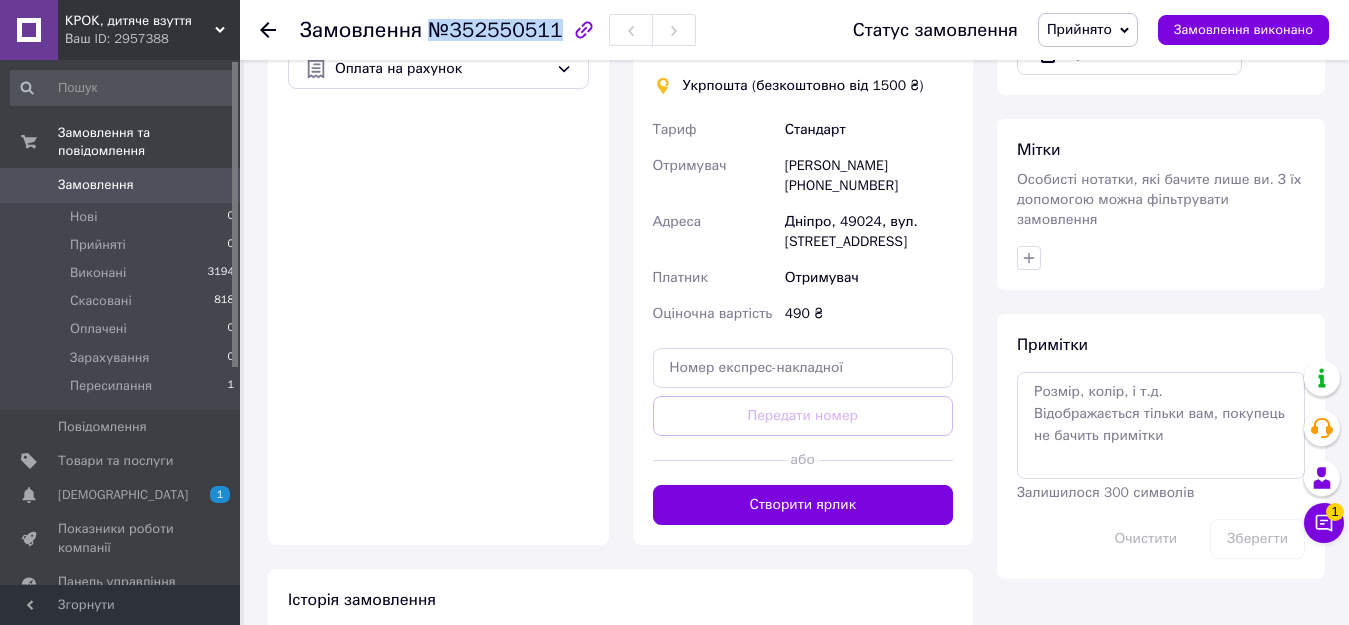 click on "Створити ярлик" at bounding box center (803, 505) 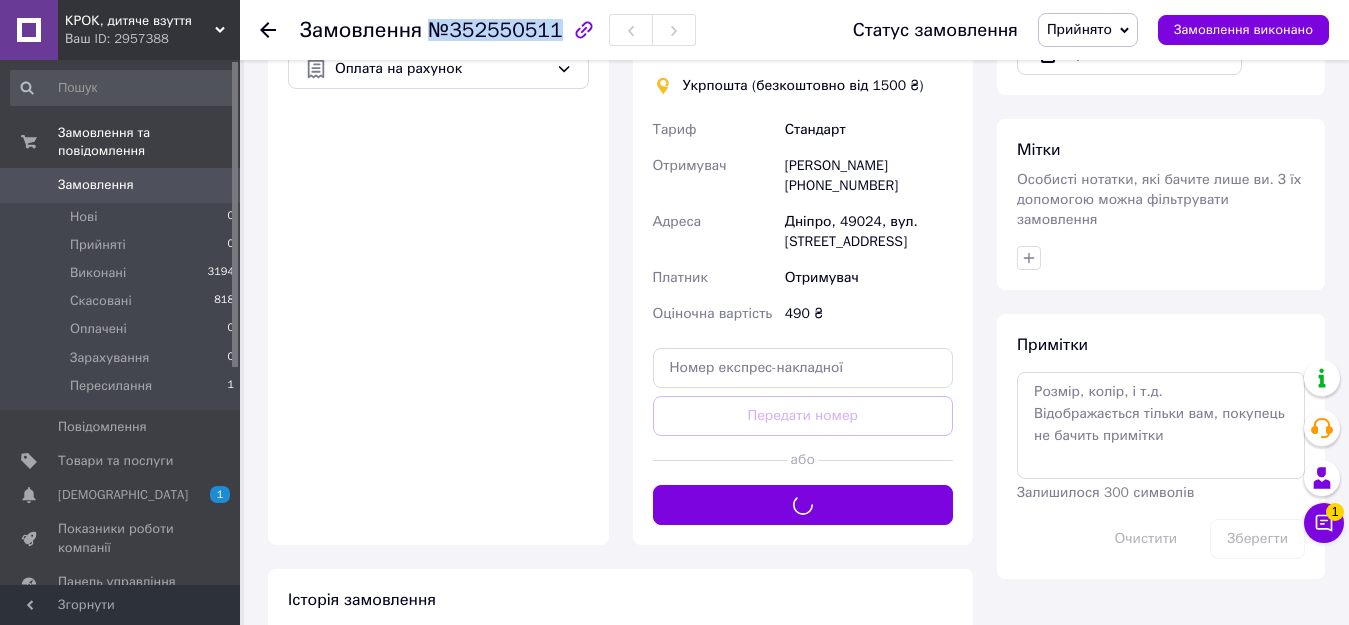 click on "Прийнято" at bounding box center [1079, 29] 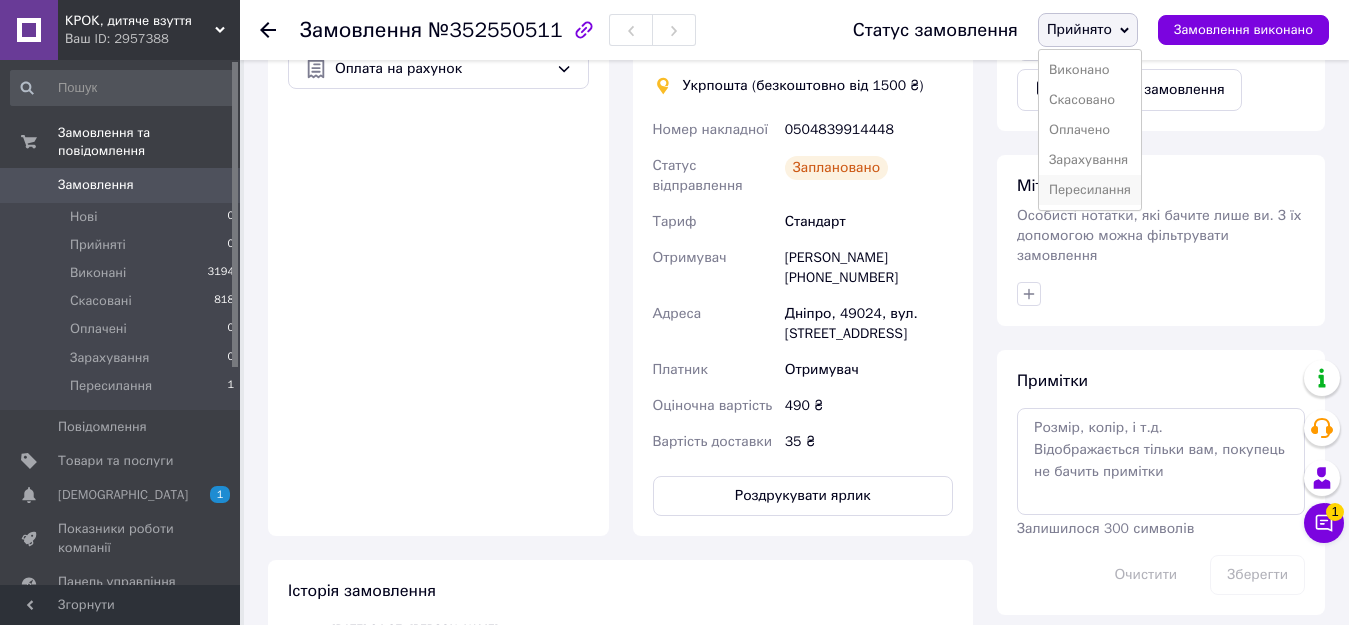 click on "Пересилання" at bounding box center (1090, 190) 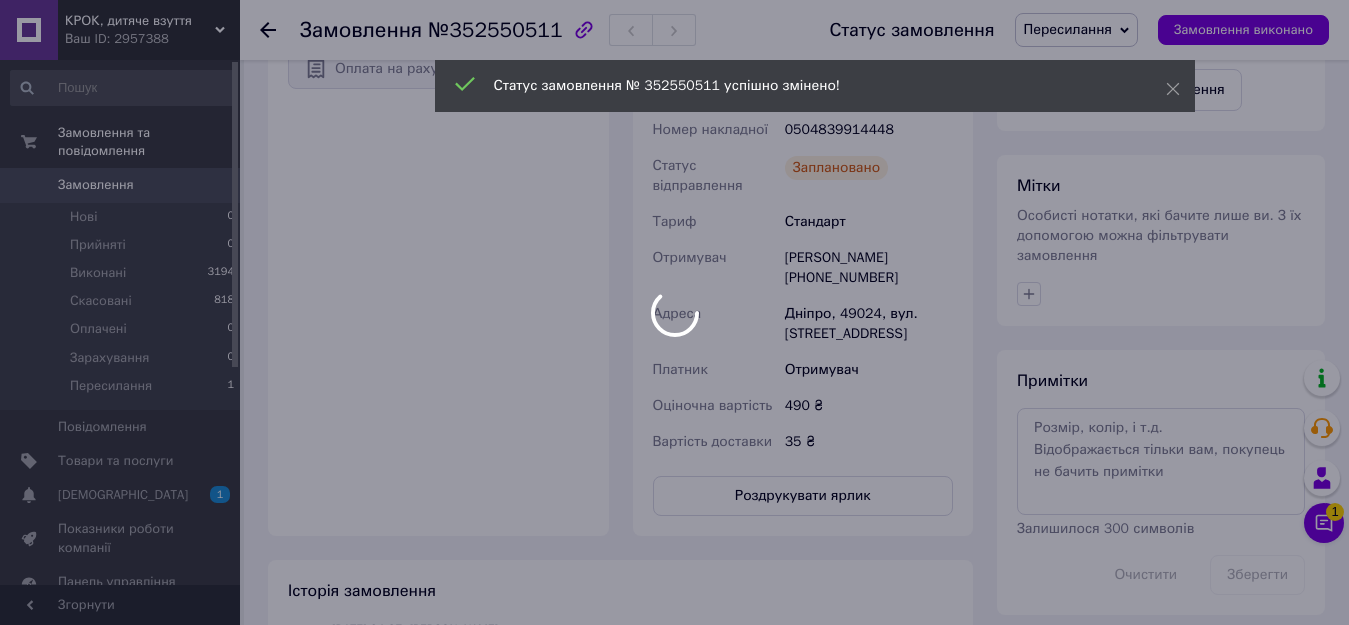 scroll, scrollTop: 600, scrollLeft: 0, axis: vertical 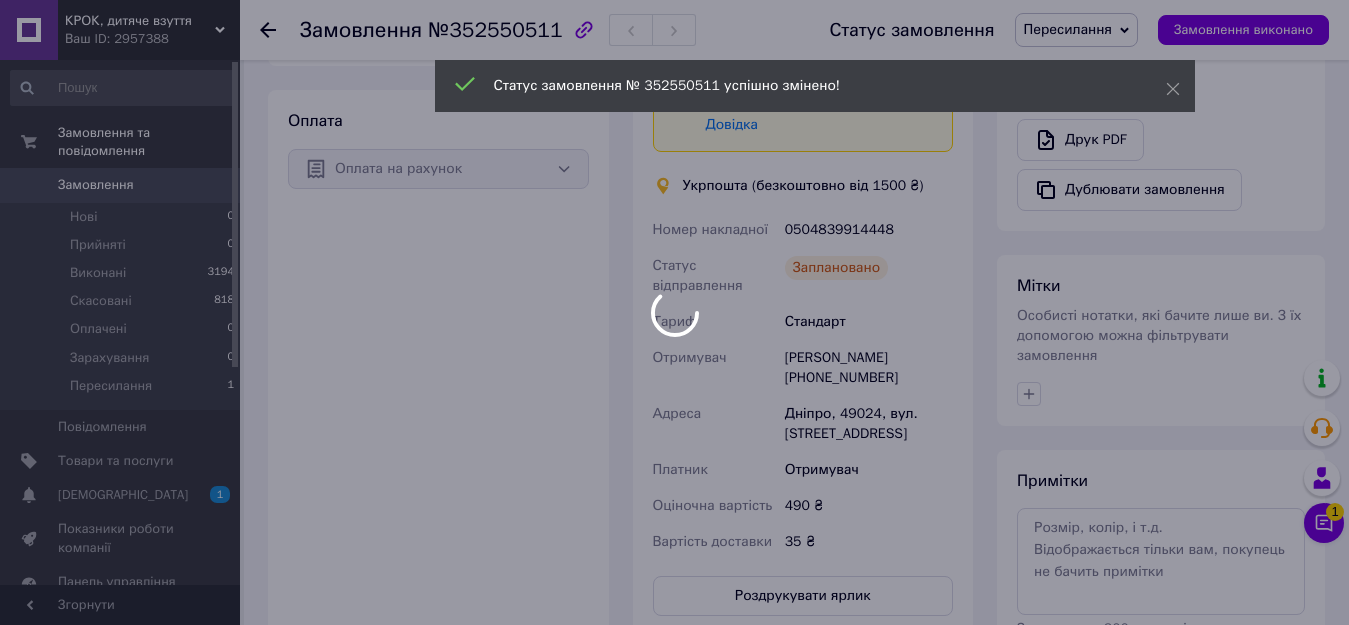 click at bounding box center [674, 312] 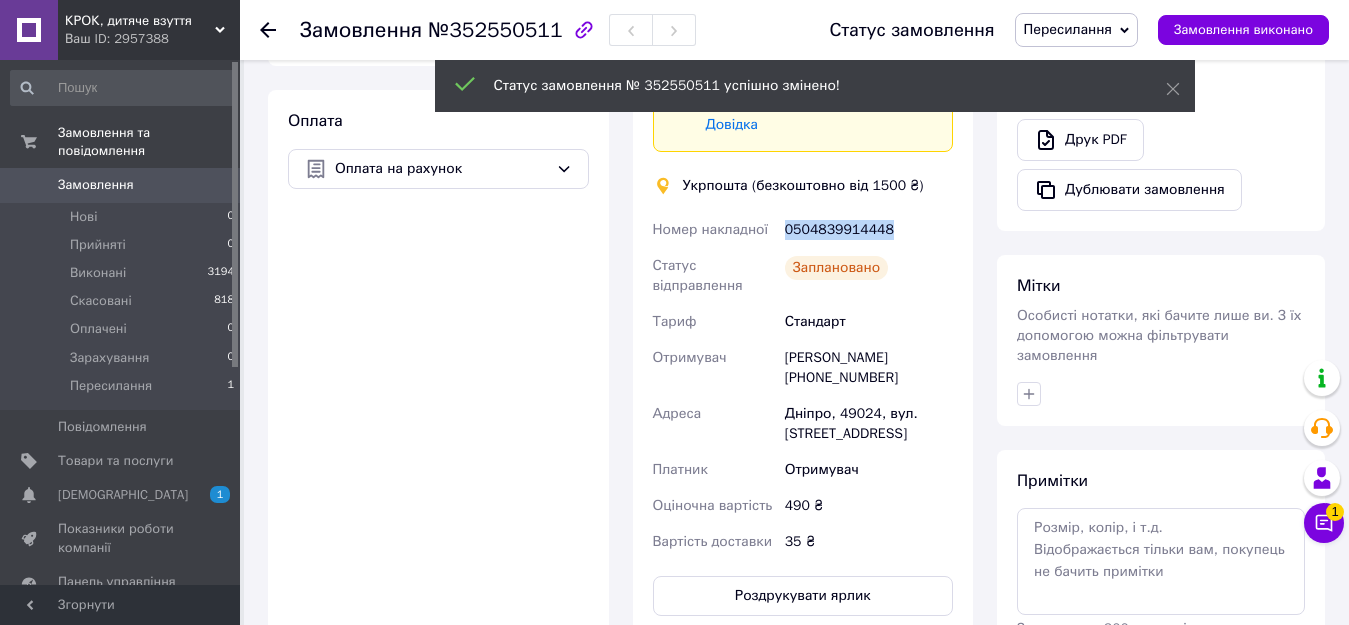 click on "0504839914448" at bounding box center [869, 230] 